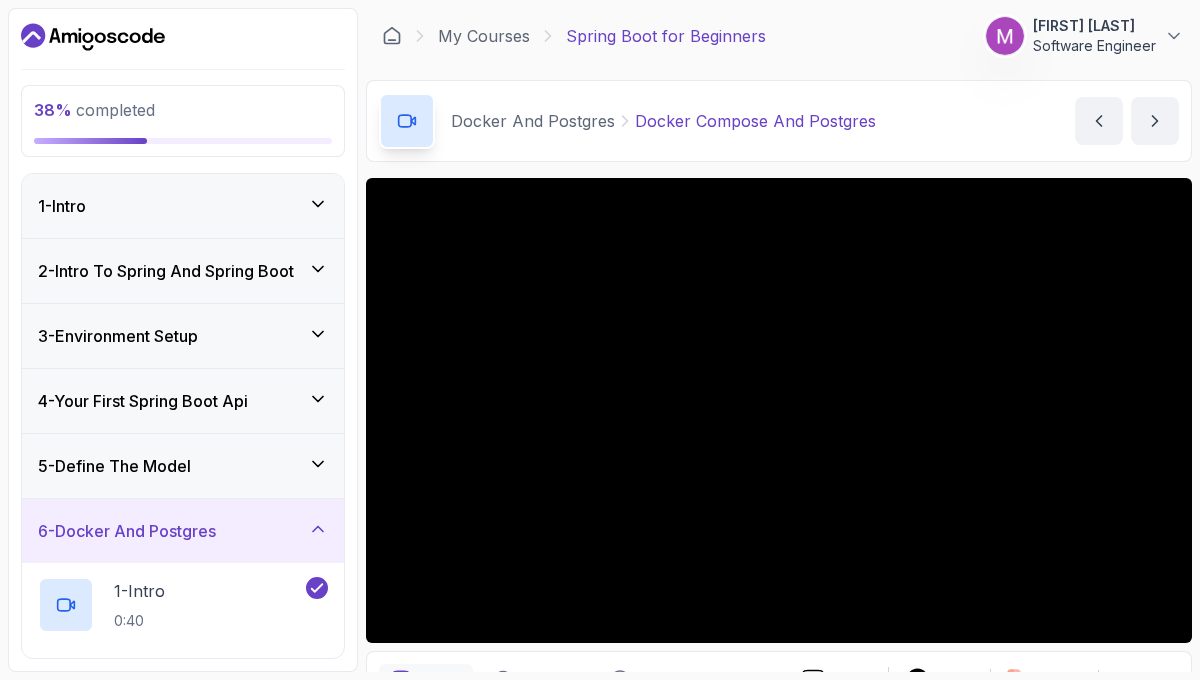 scroll, scrollTop: 0, scrollLeft: 0, axis: both 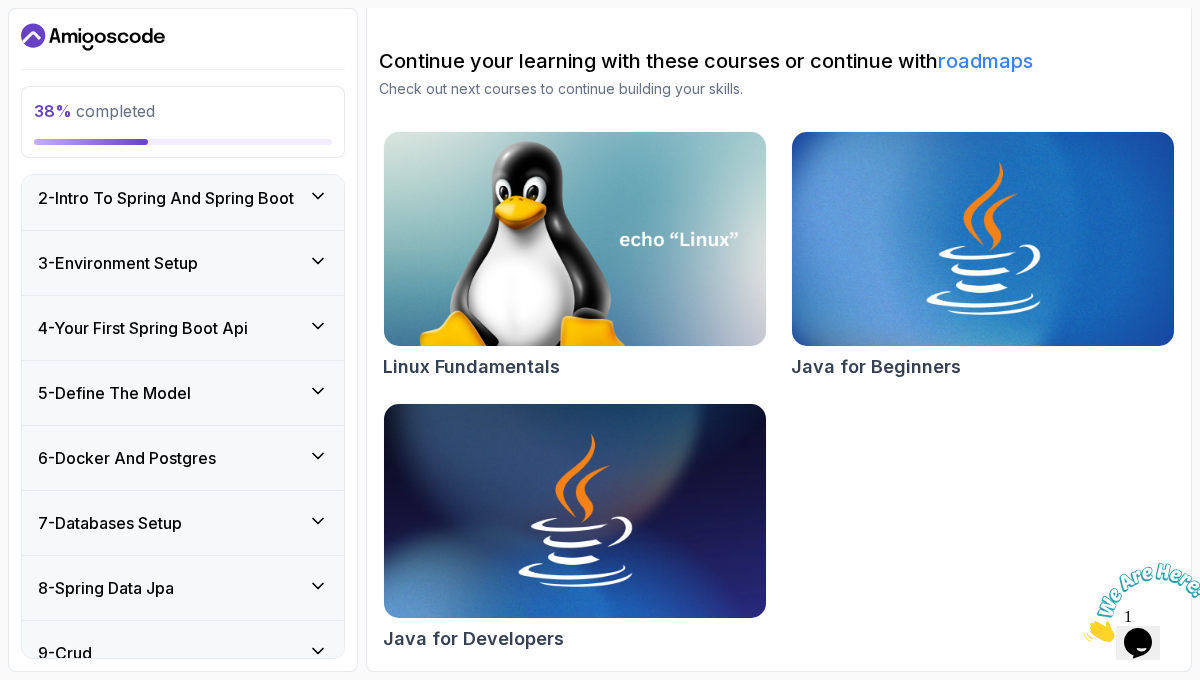 click on "6  -  Docker And Postgres" at bounding box center [183, 458] 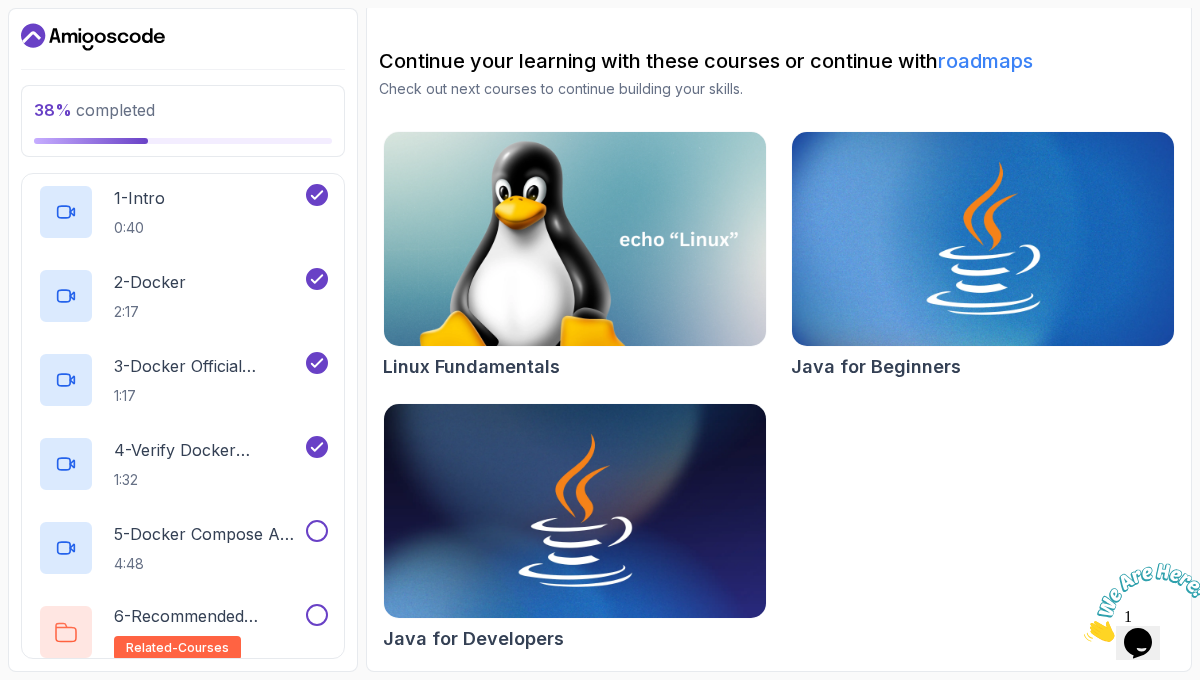 scroll, scrollTop: 398, scrollLeft: 0, axis: vertical 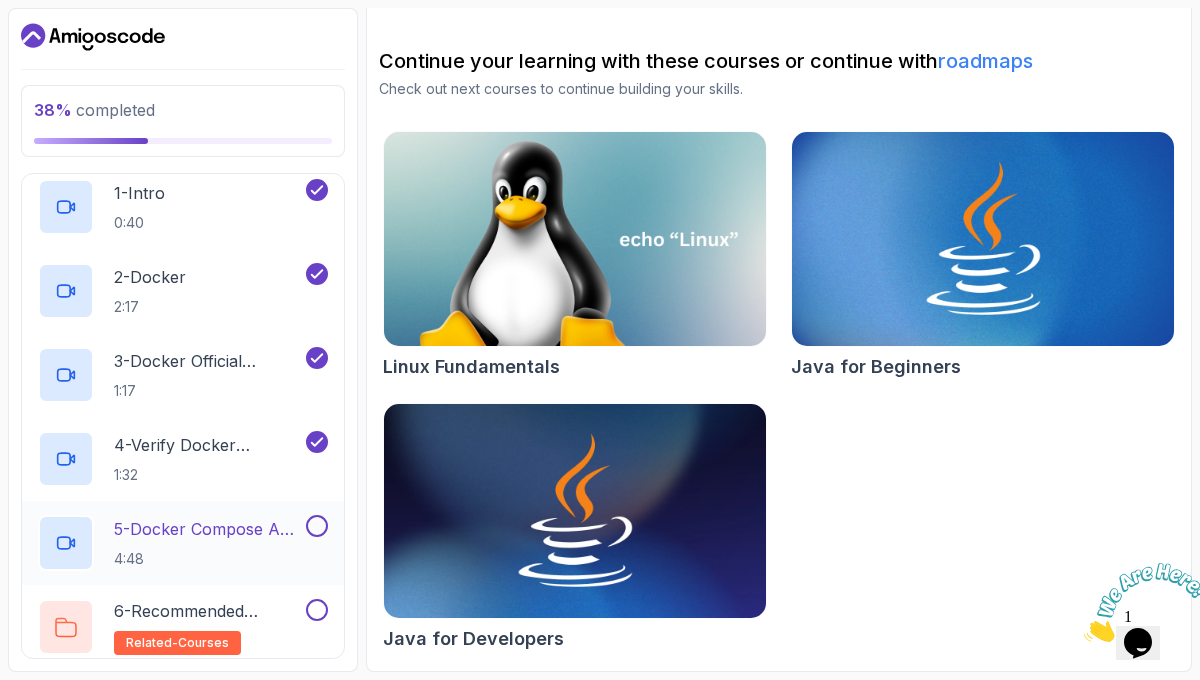 click on "5  -  Docker Compose And Postgres" at bounding box center (208, 529) 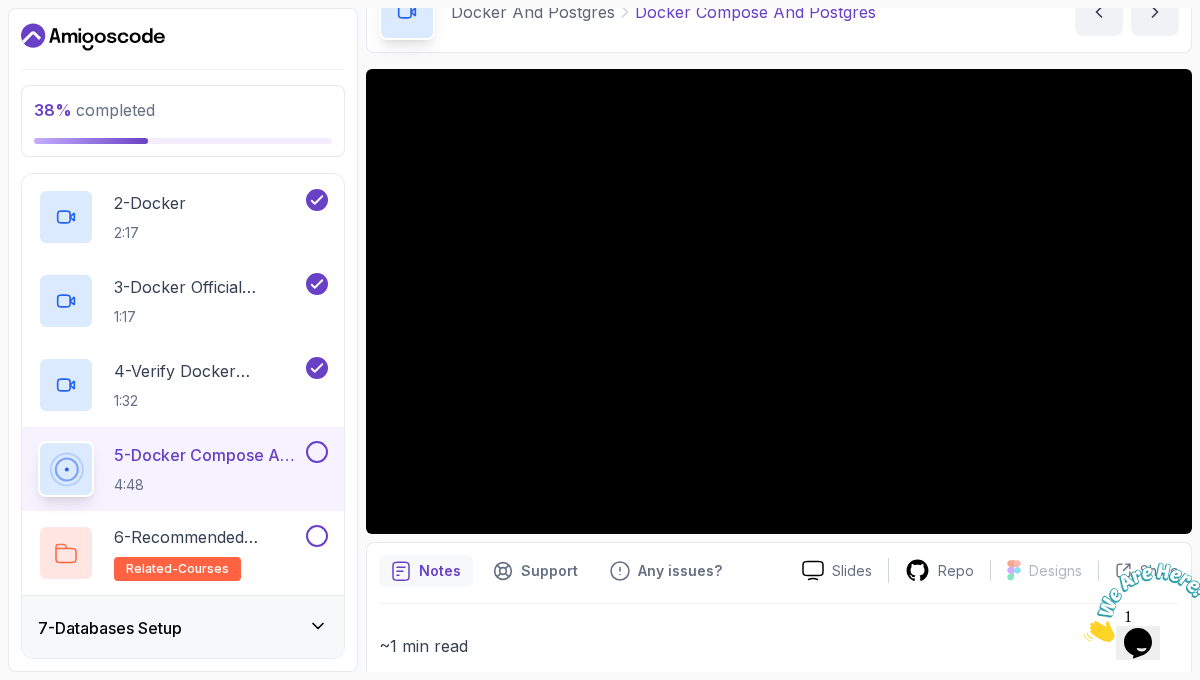 scroll, scrollTop: 477, scrollLeft: 0, axis: vertical 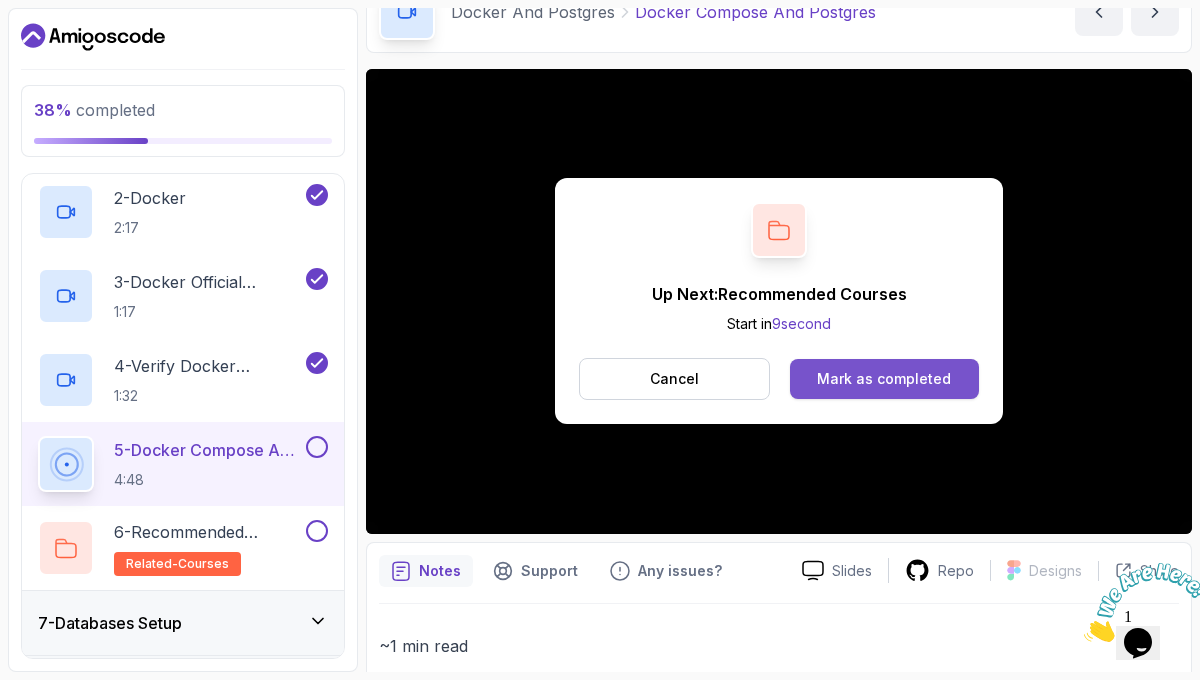 click on "Mark as completed" at bounding box center [884, 379] 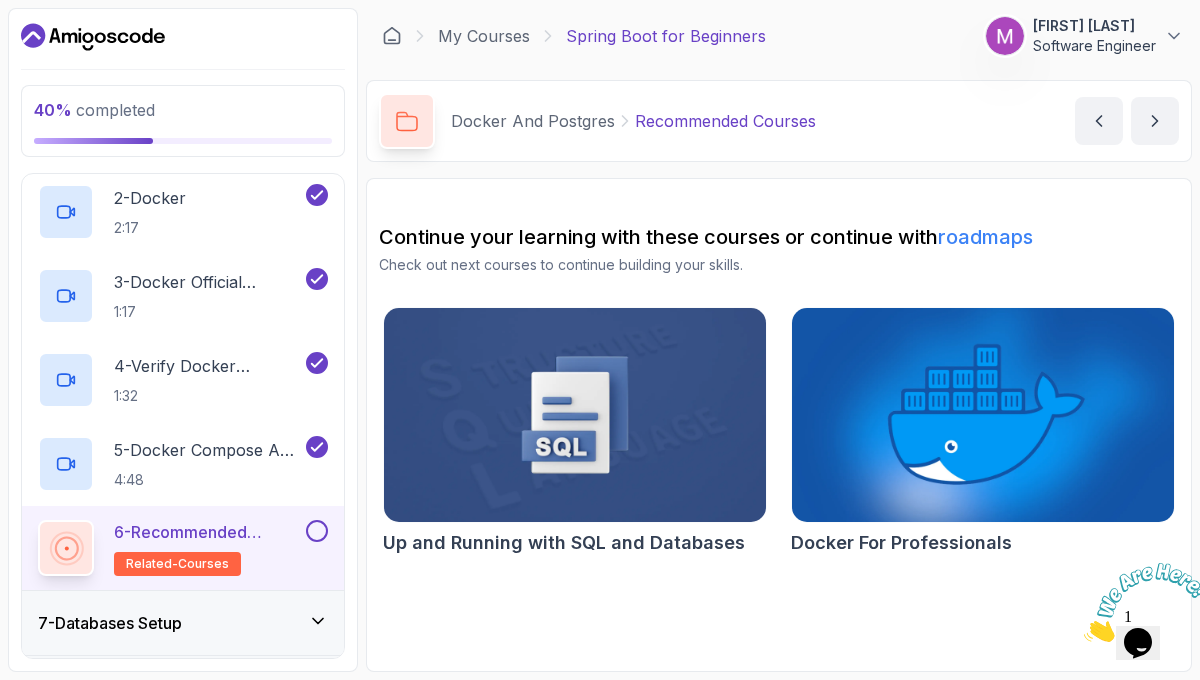 click on "6  -  Recommended Courses" at bounding box center [208, 532] 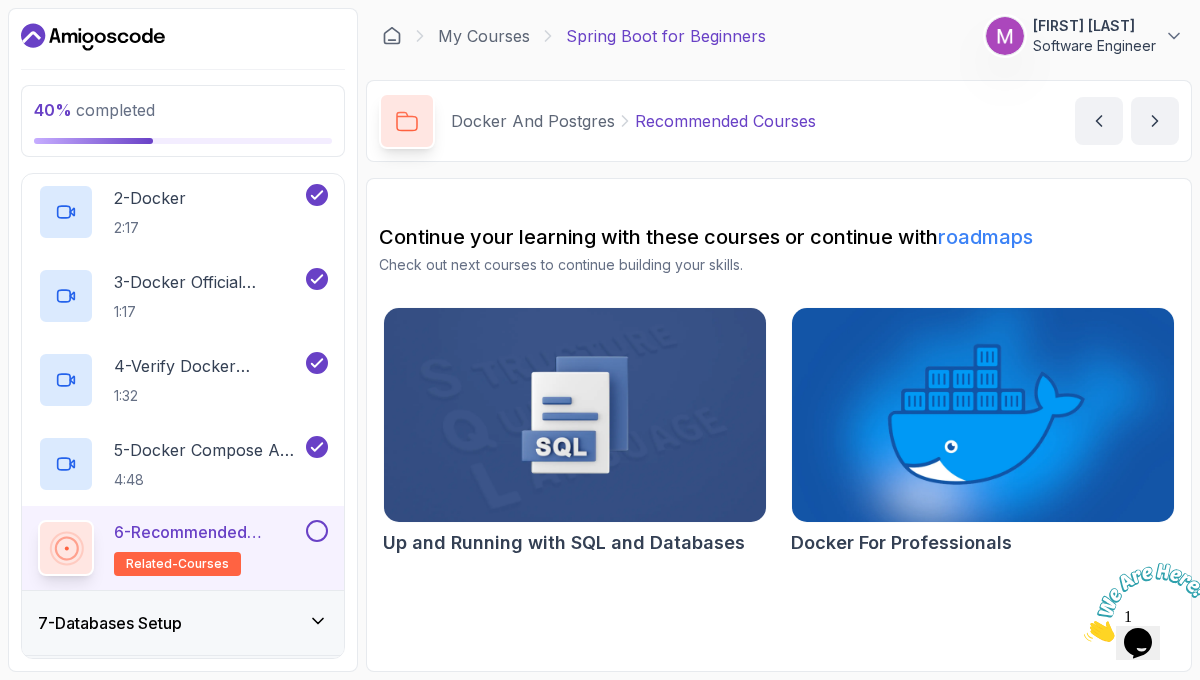 click on "6  -  Recommended Courses" at bounding box center [208, 532] 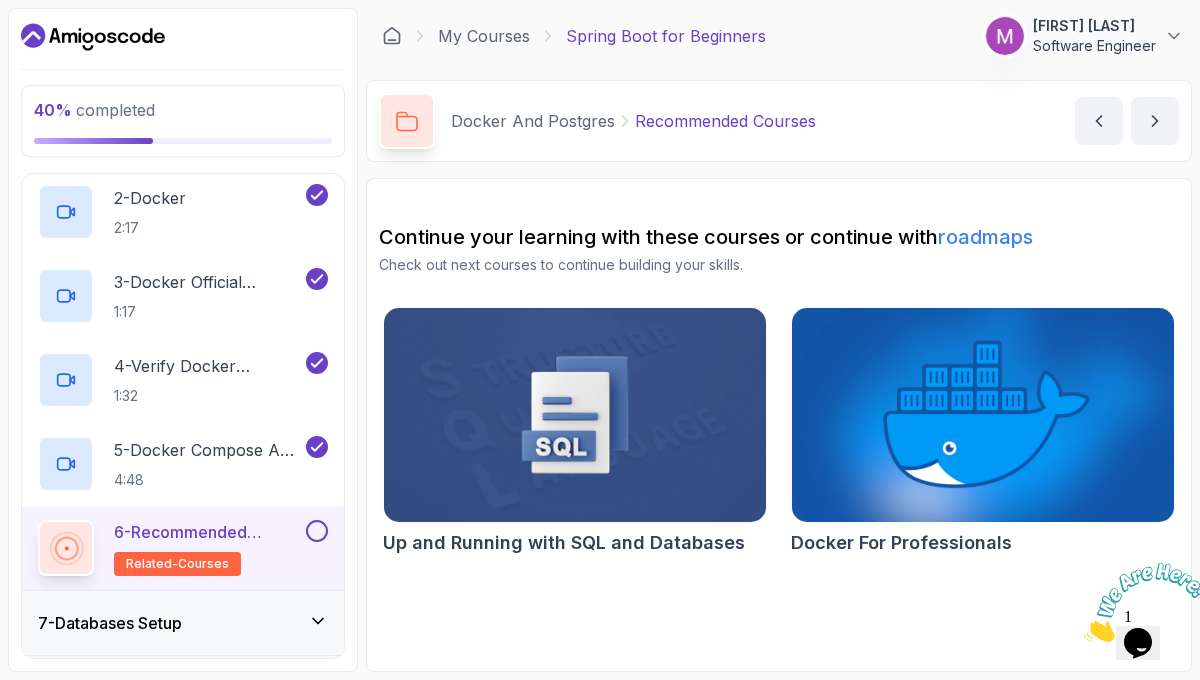 click at bounding box center [982, 415] 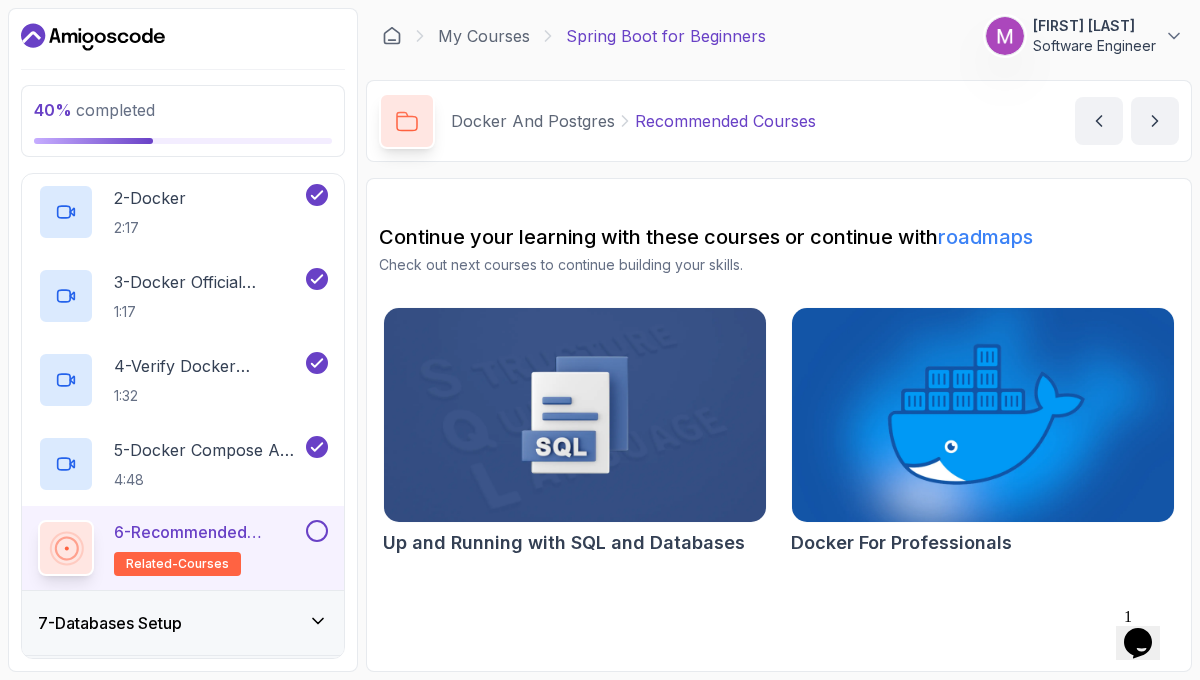 click at bounding box center (317, 531) 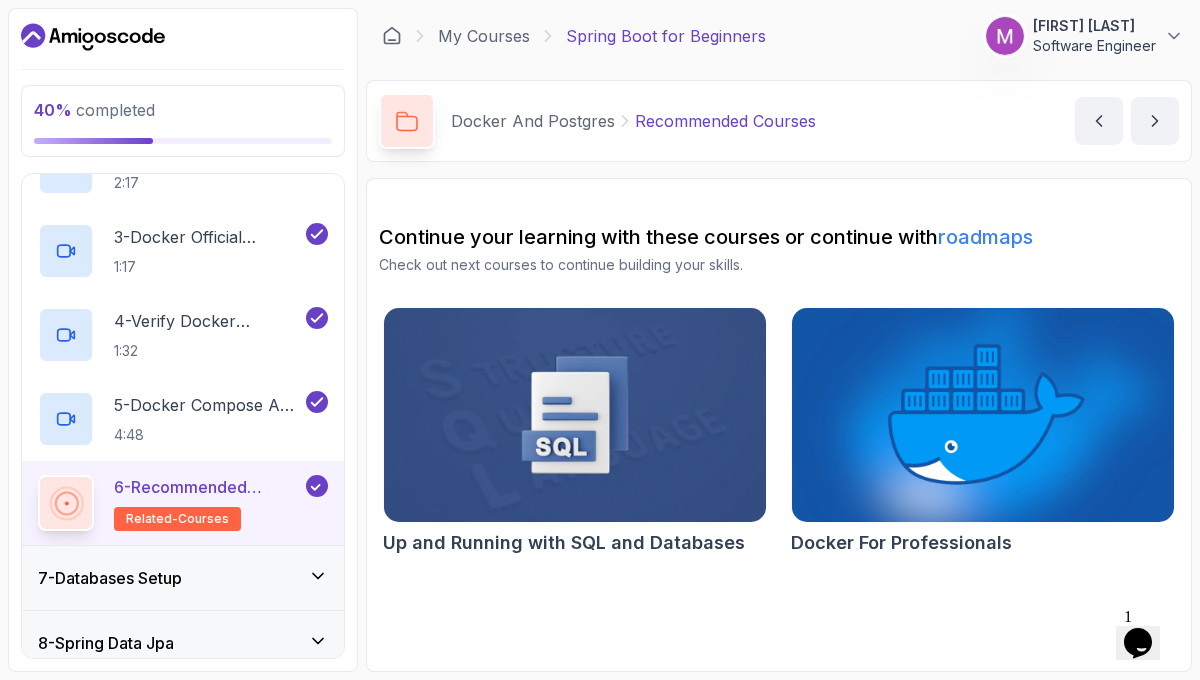 scroll, scrollTop: 525, scrollLeft: 0, axis: vertical 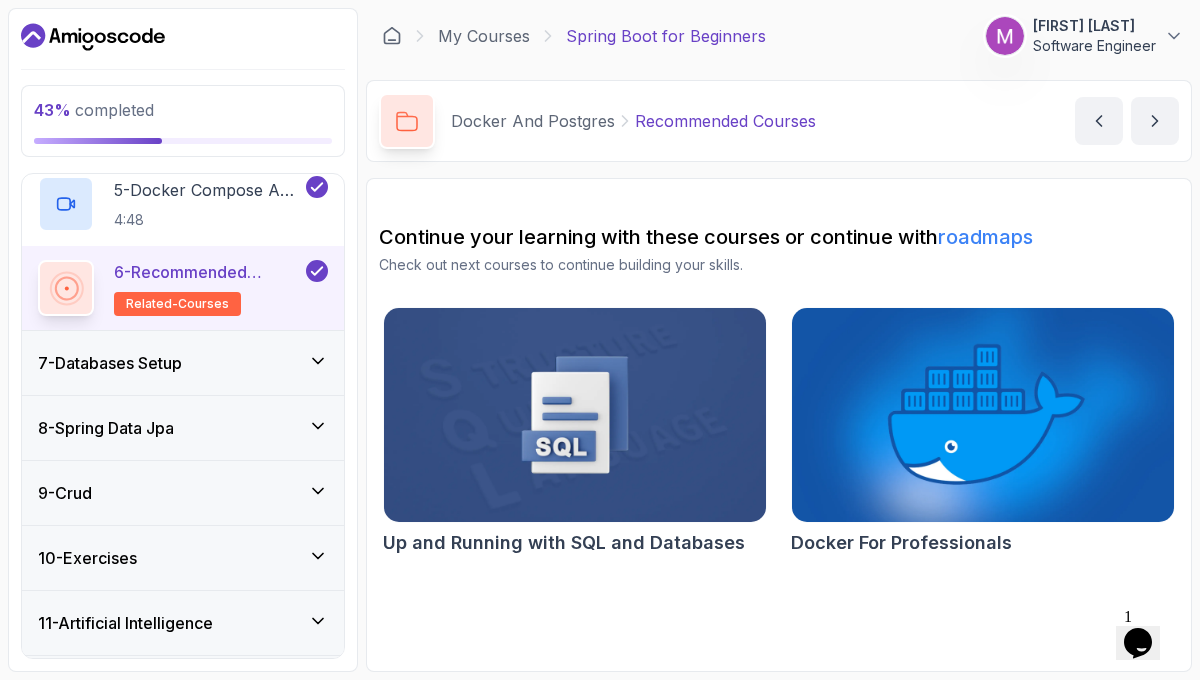 click on "7  -  Databases Setup" at bounding box center [183, 363] 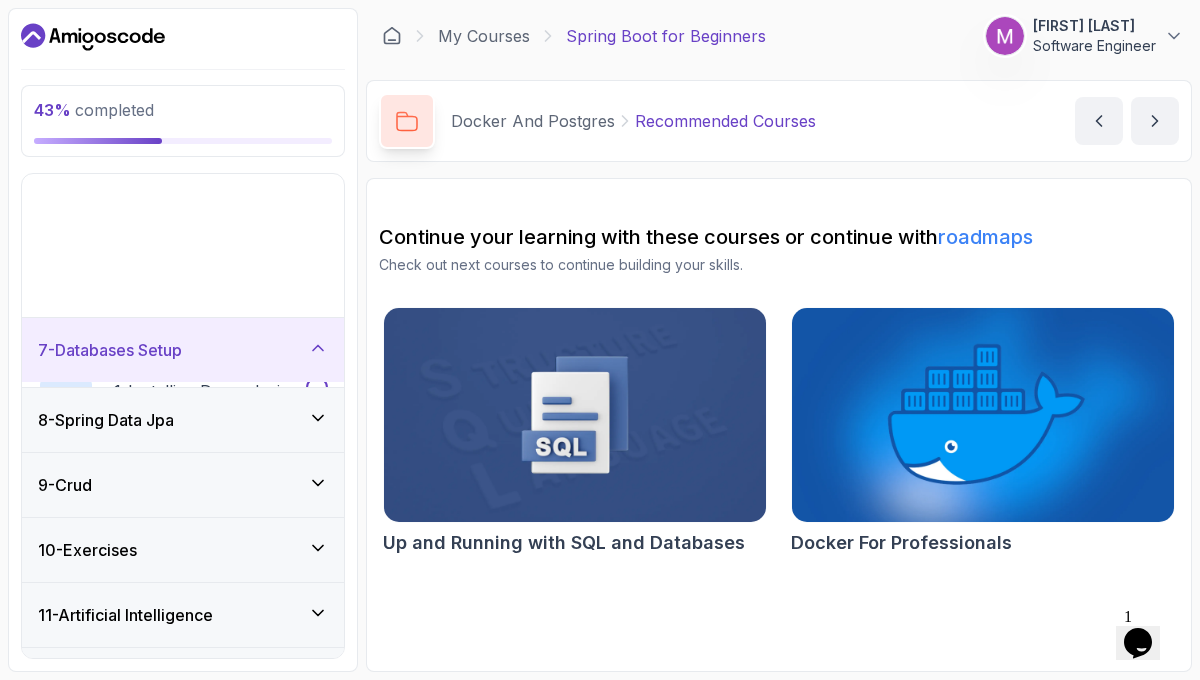 scroll, scrollTop: 295, scrollLeft: 0, axis: vertical 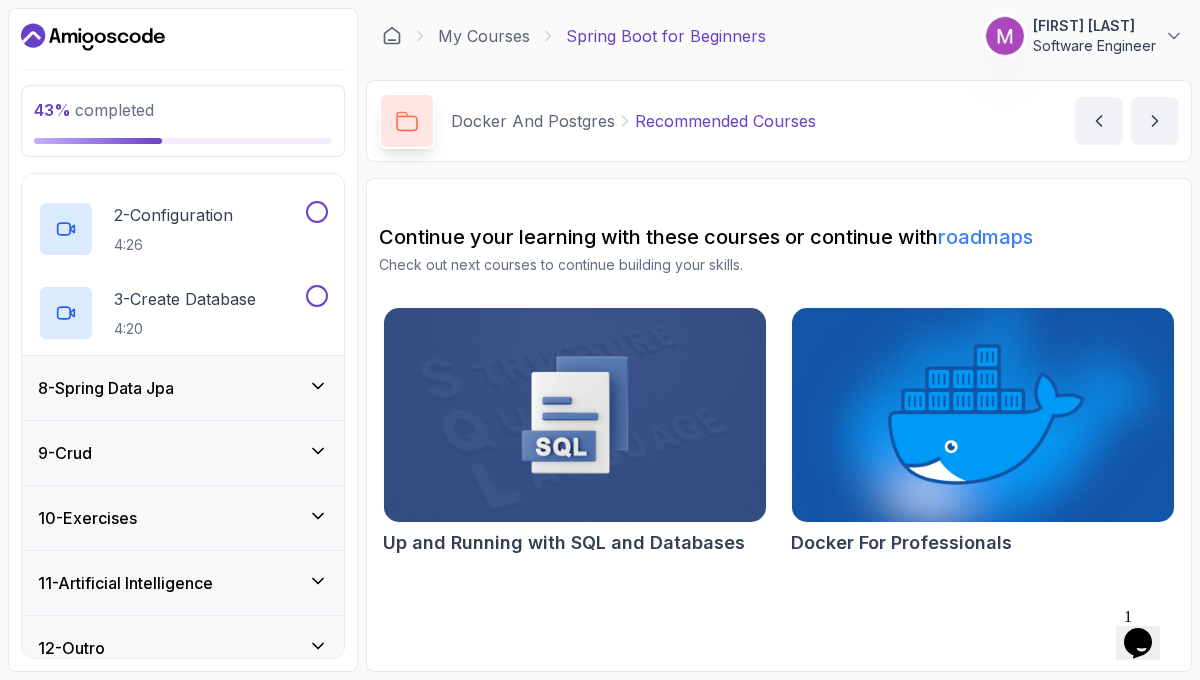 click on "8  -  Spring Data Jpa" at bounding box center (183, 388) 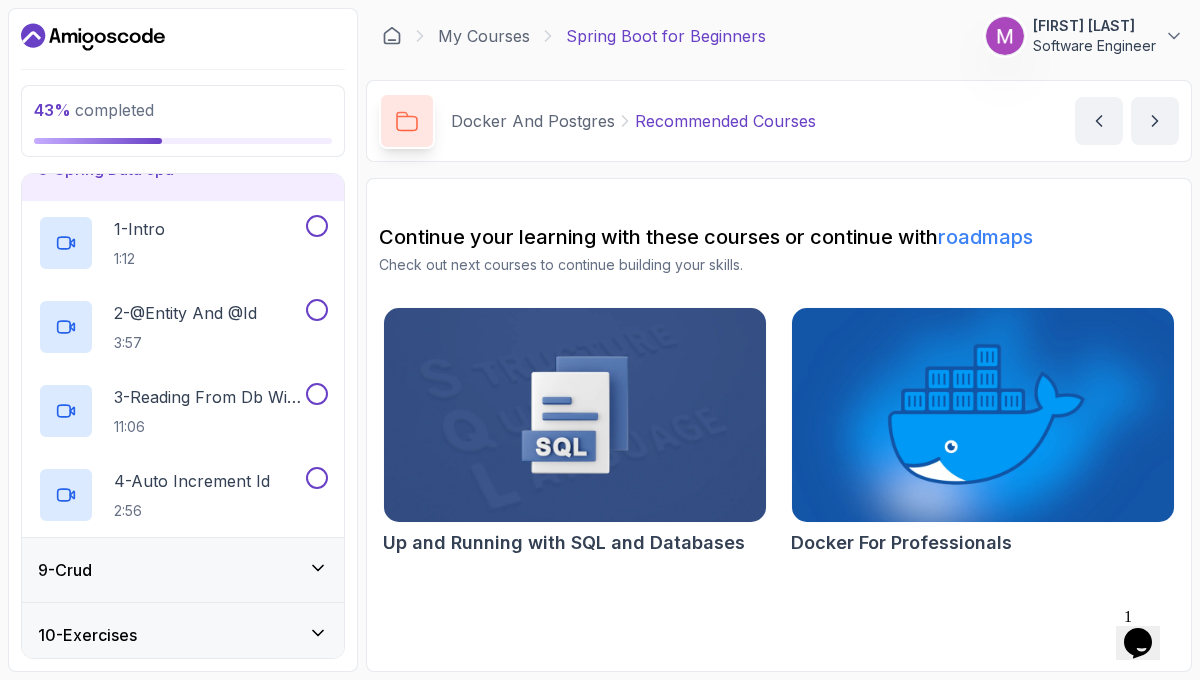 scroll, scrollTop: 491, scrollLeft: 0, axis: vertical 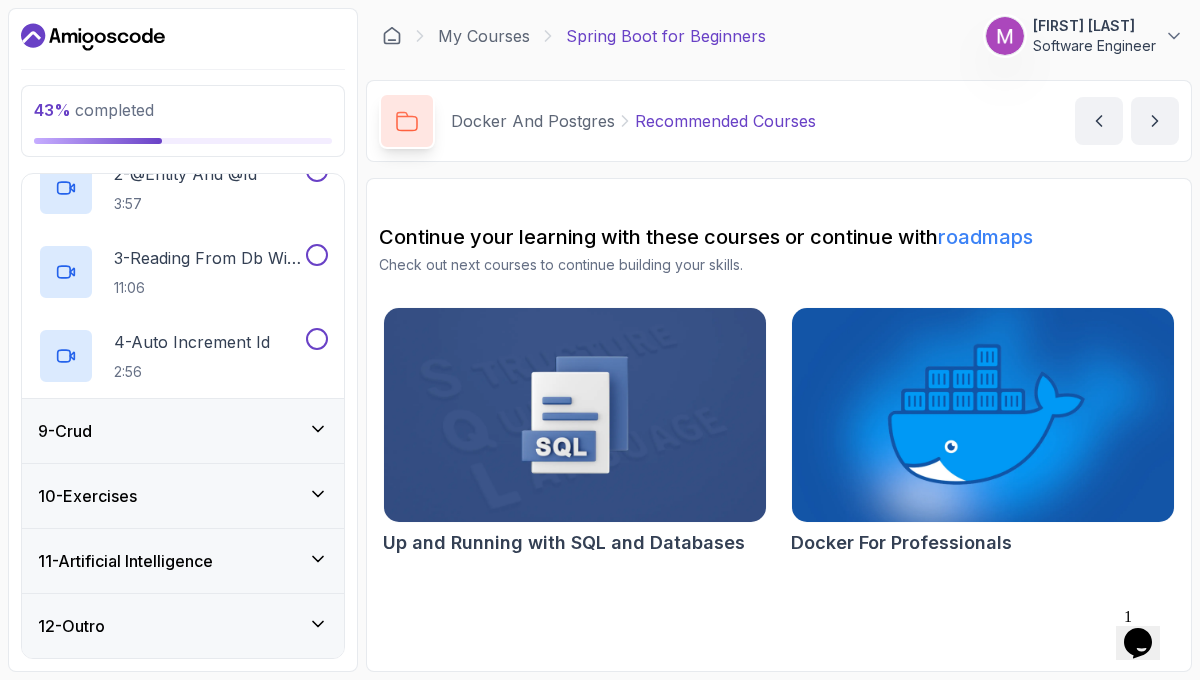 click on "9  -  Crud" at bounding box center (183, 431) 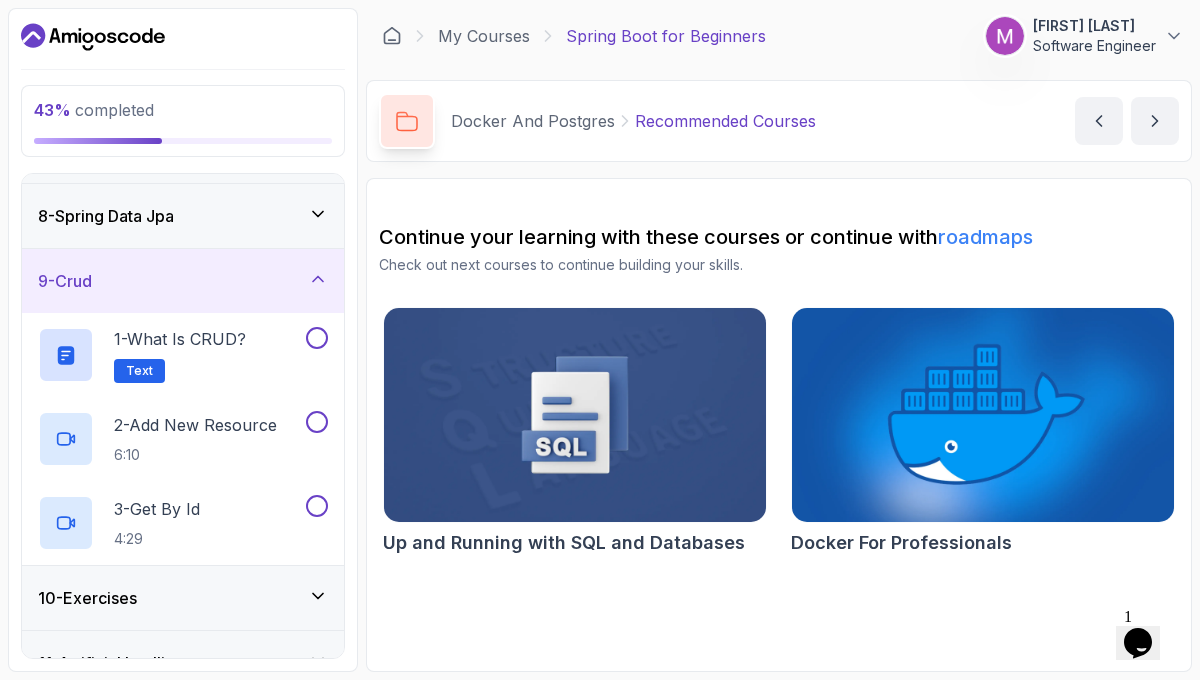scroll, scrollTop: 547, scrollLeft: 0, axis: vertical 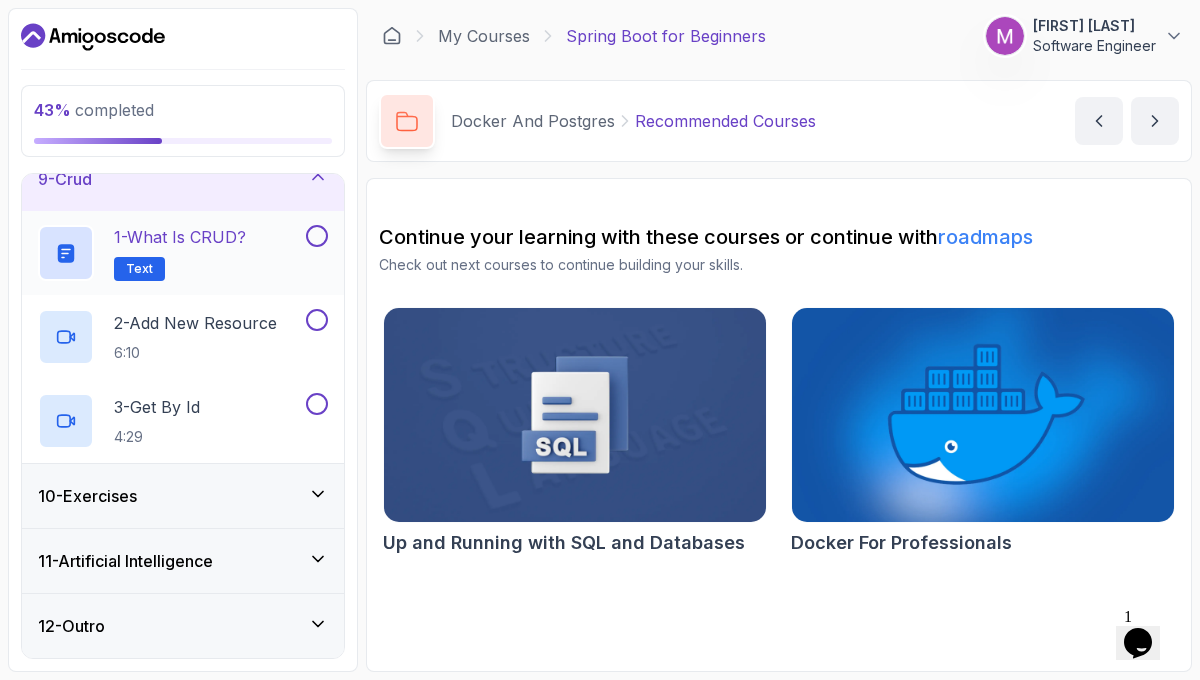 click on "1  -  What is CRUD? Text" at bounding box center [170, 253] 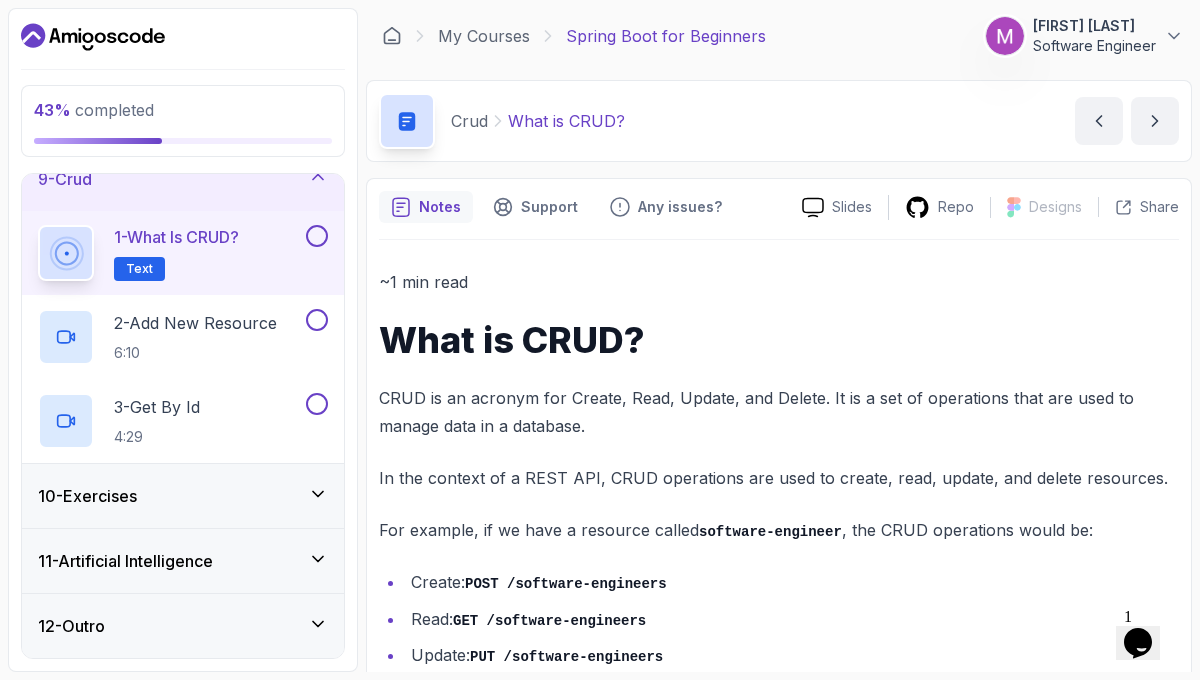 click 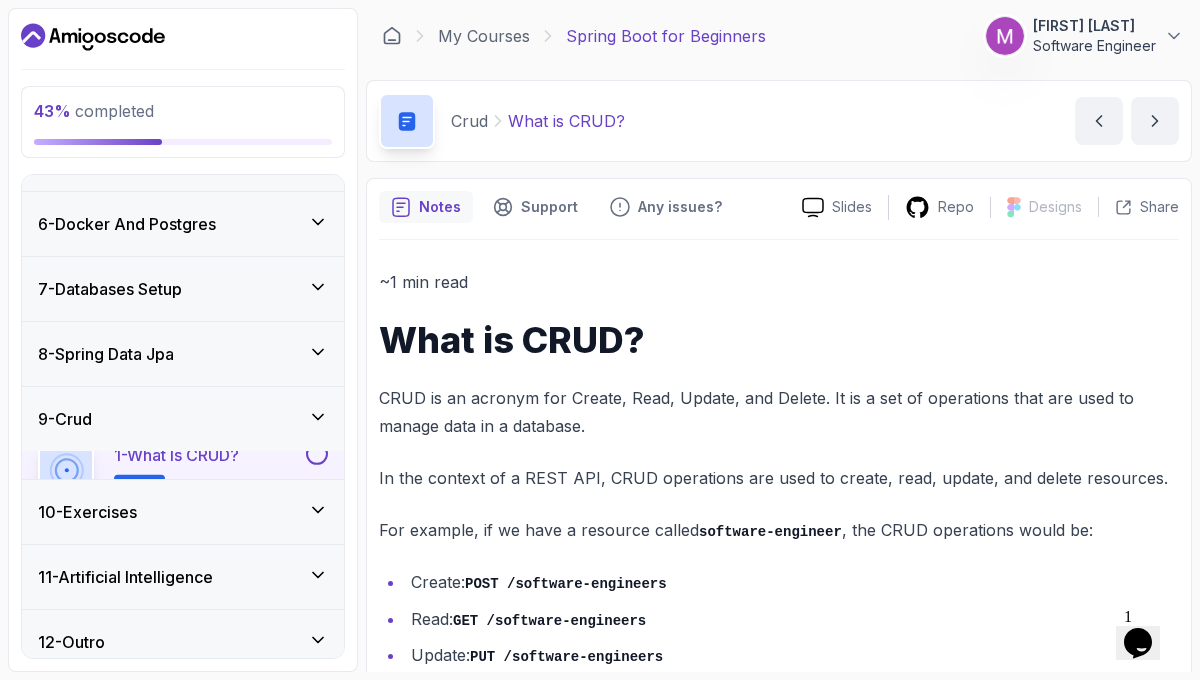 scroll, scrollTop: 295, scrollLeft: 0, axis: vertical 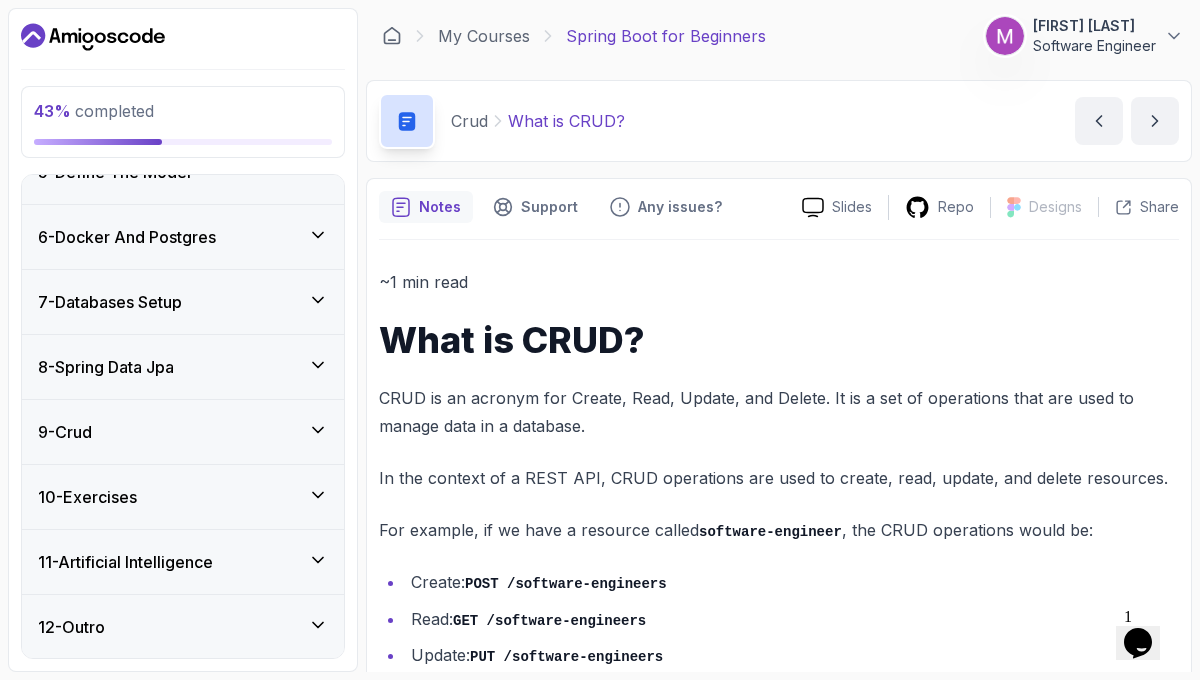 click on "10  -  Exercises" at bounding box center [183, 497] 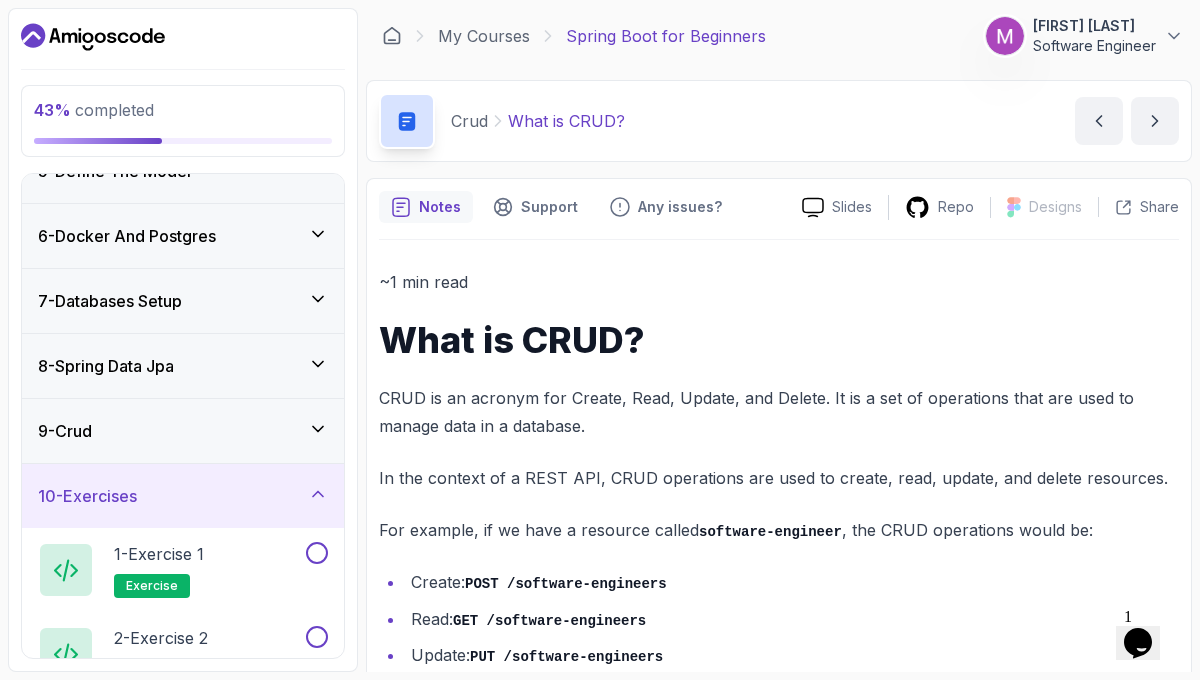 scroll, scrollTop: 547, scrollLeft: 0, axis: vertical 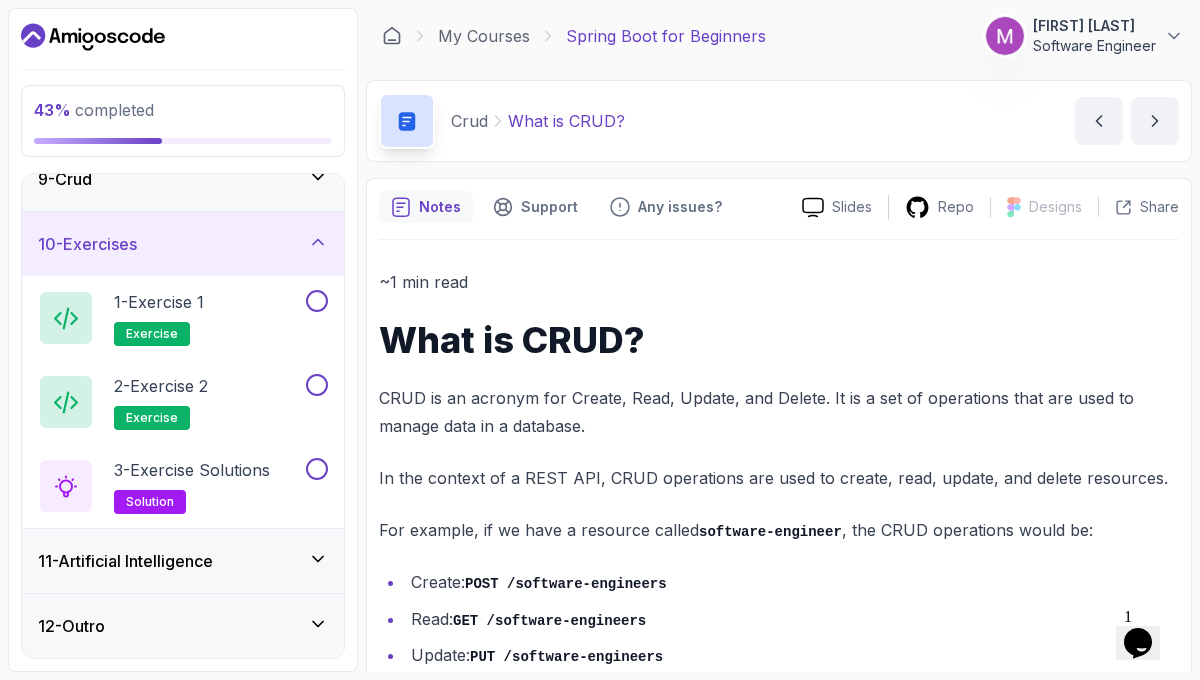 click 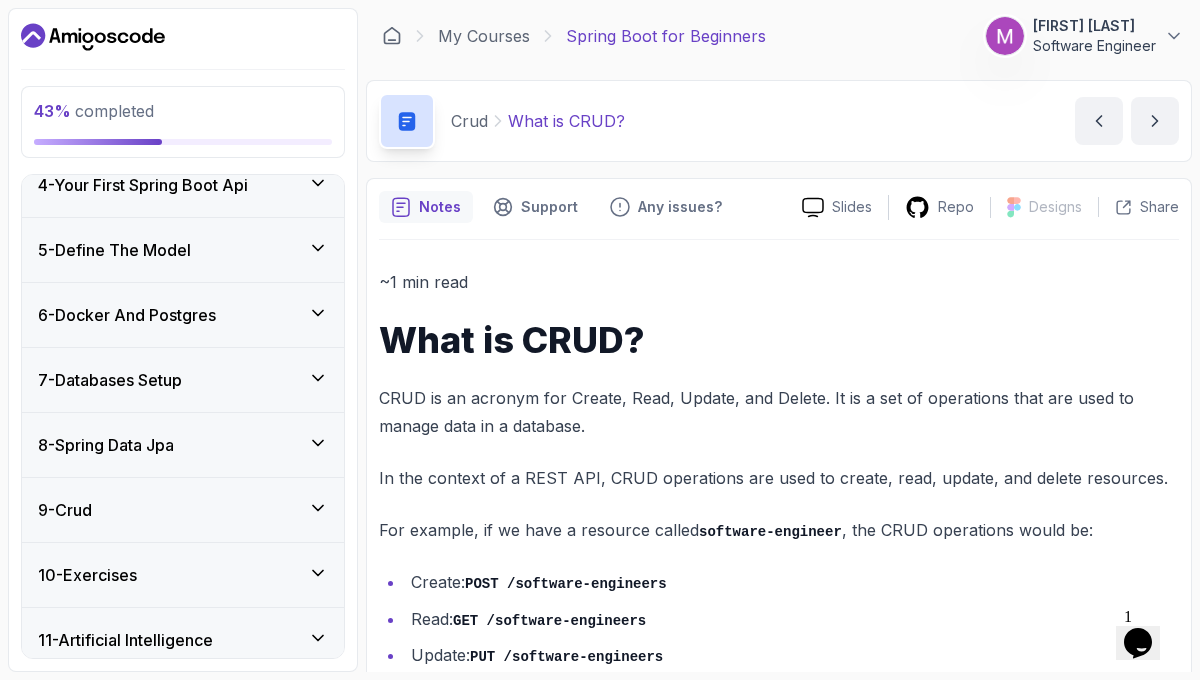 scroll, scrollTop: 234, scrollLeft: 0, axis: vertical 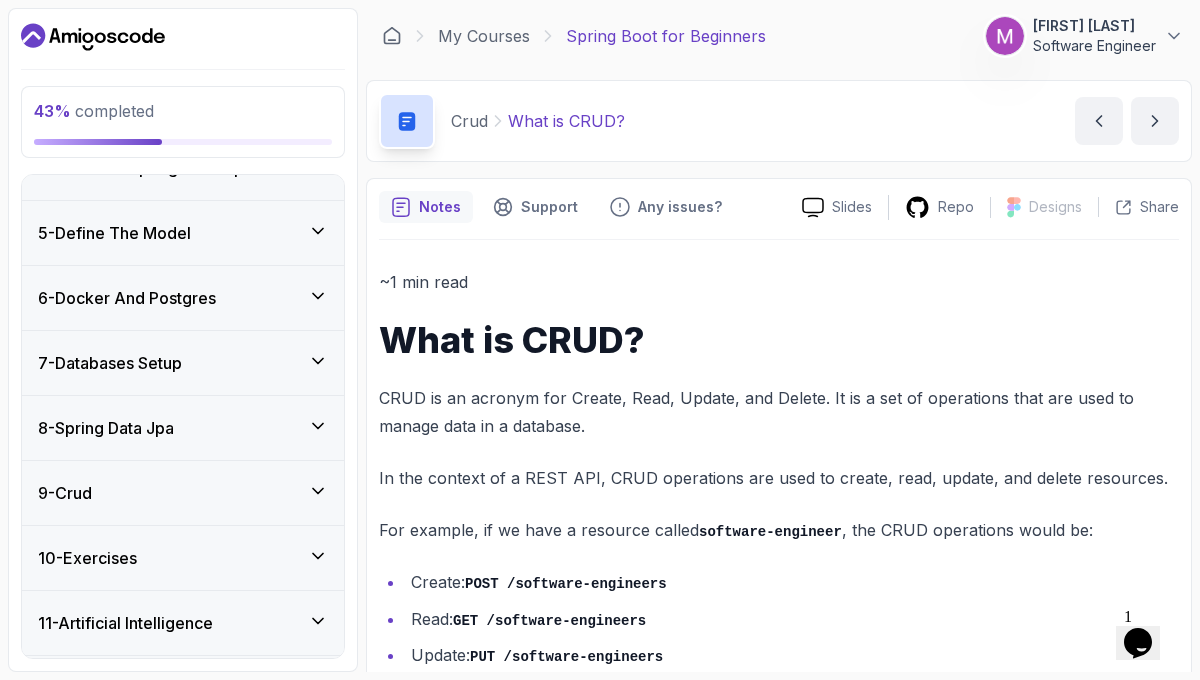 click on "7  -  Databases Setup" at bounding box center [183, 363] 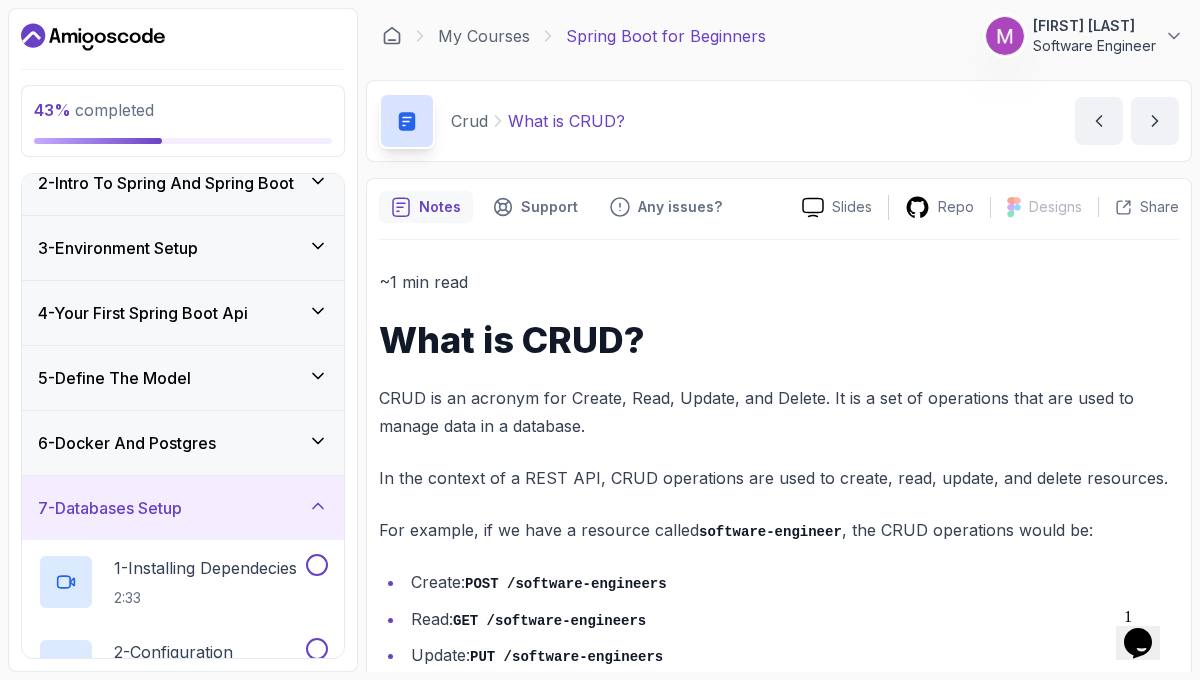 scroll, scrollTop: 83, scrollLeft: 0, axis: vertical 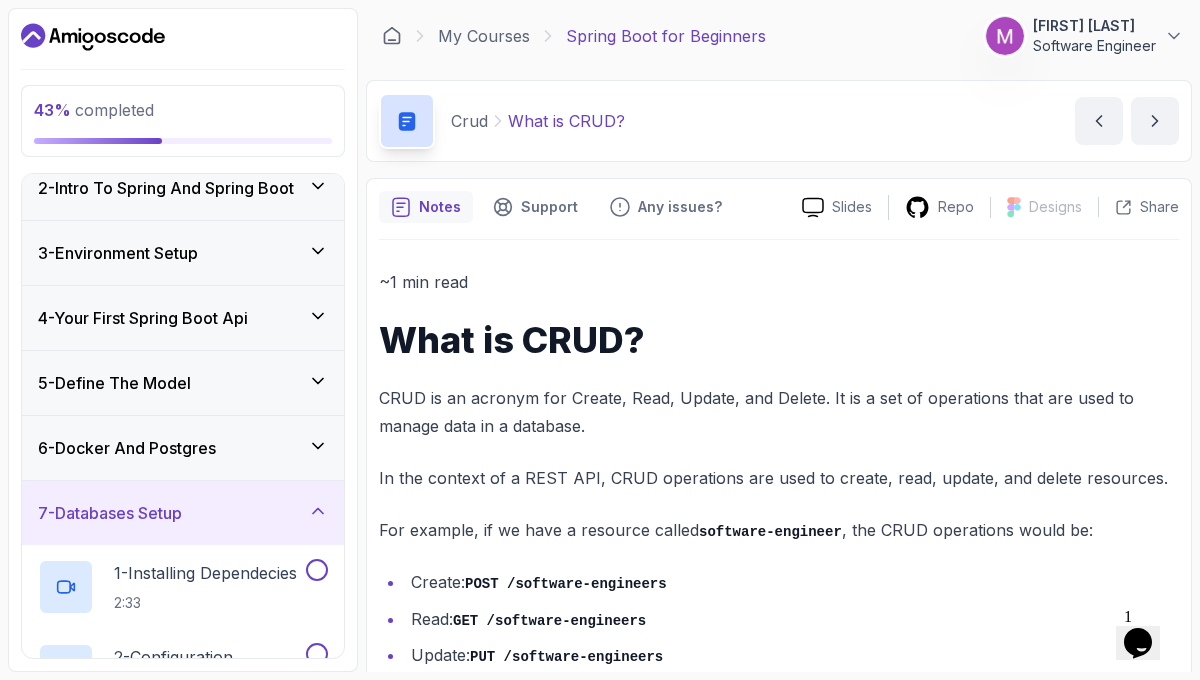 click 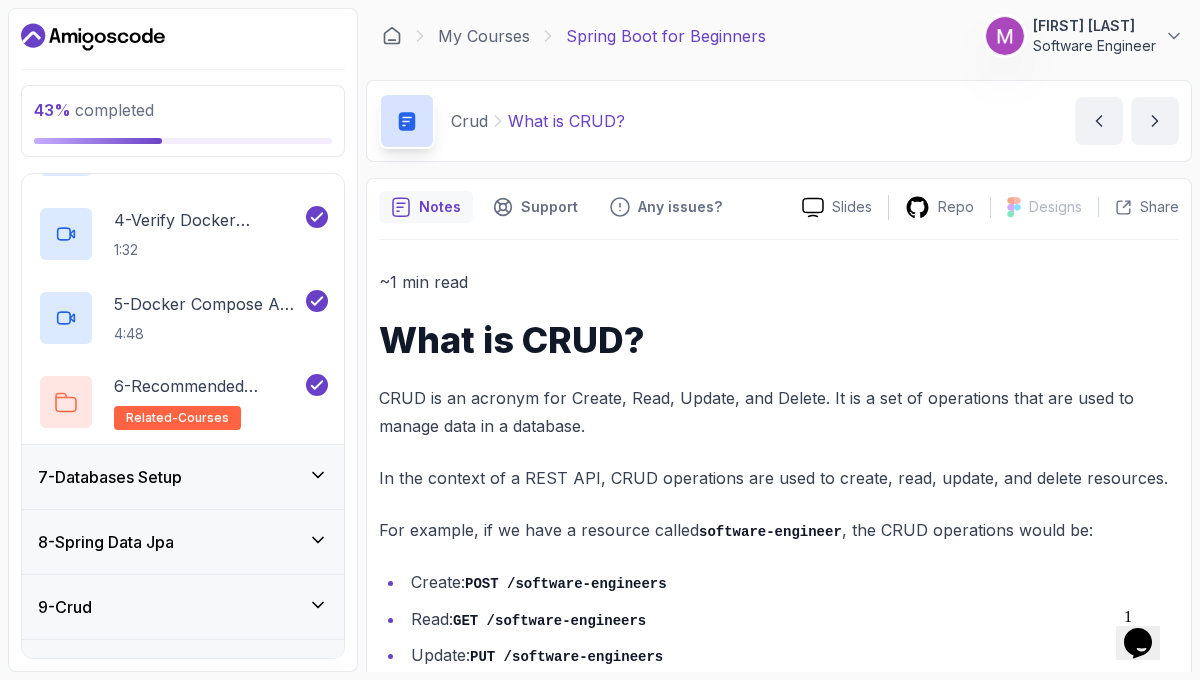 scroll, scrollTop: 630, scrollLeft: 0, axis: vertical 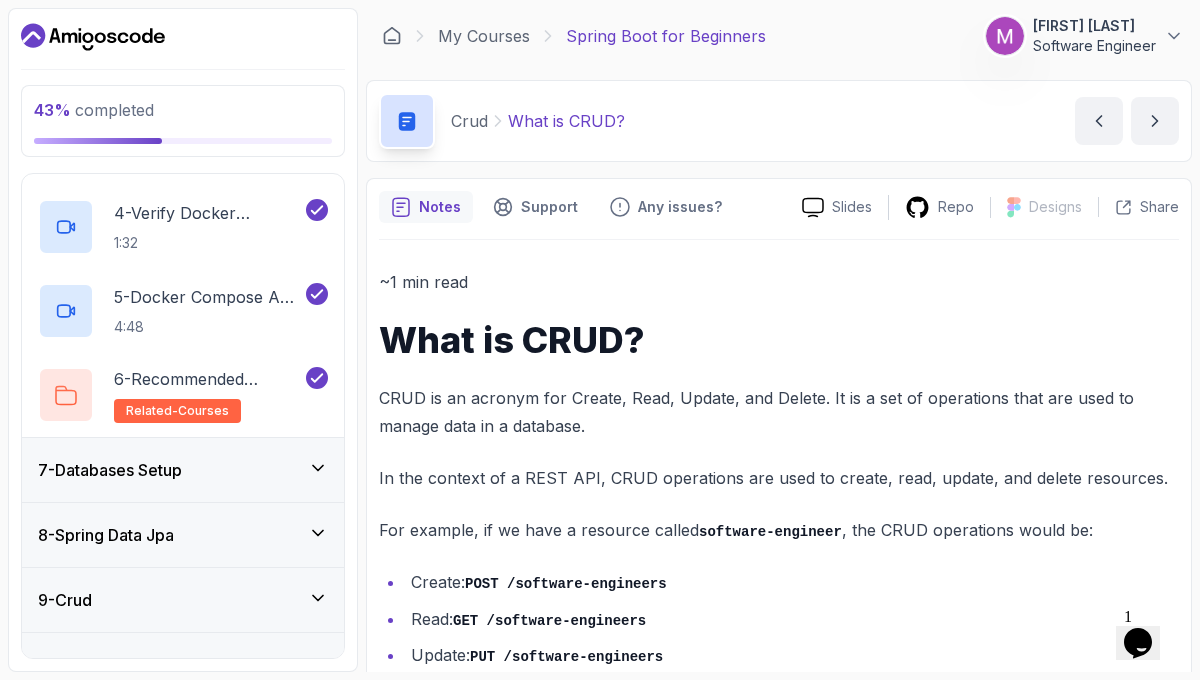 click on "7  -  Databases Setup" at bounding box center [183, 470] 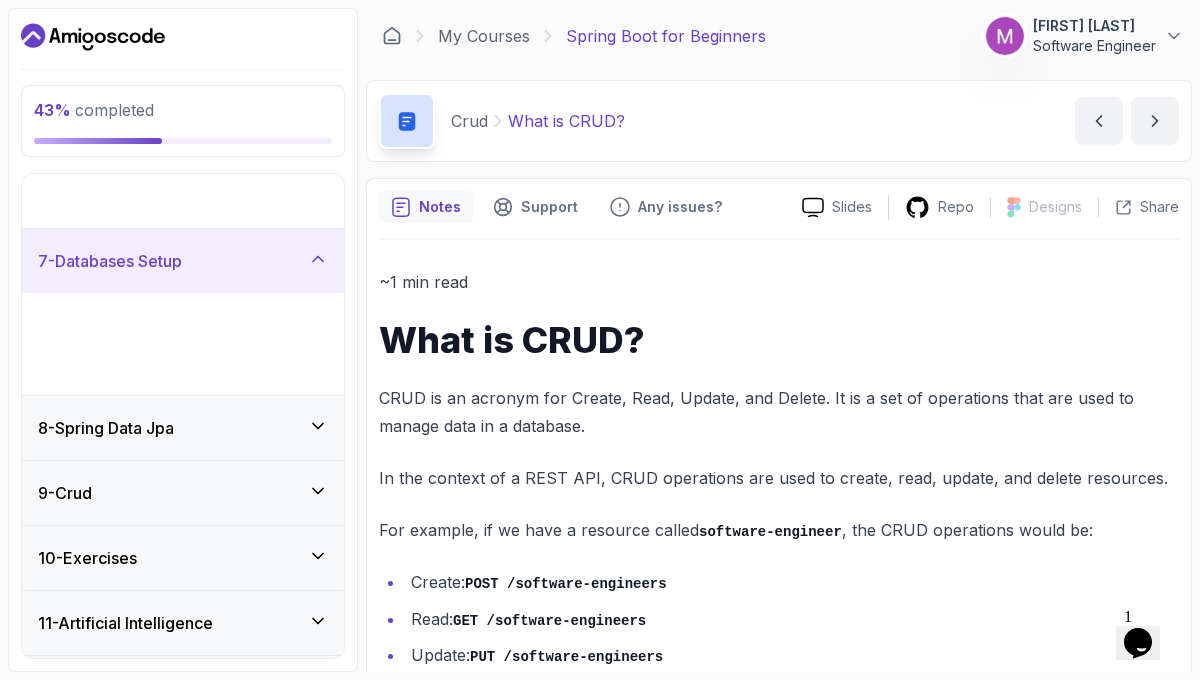 scroll, scrollTop: 295, scrollLeft: 0, axis: vertical 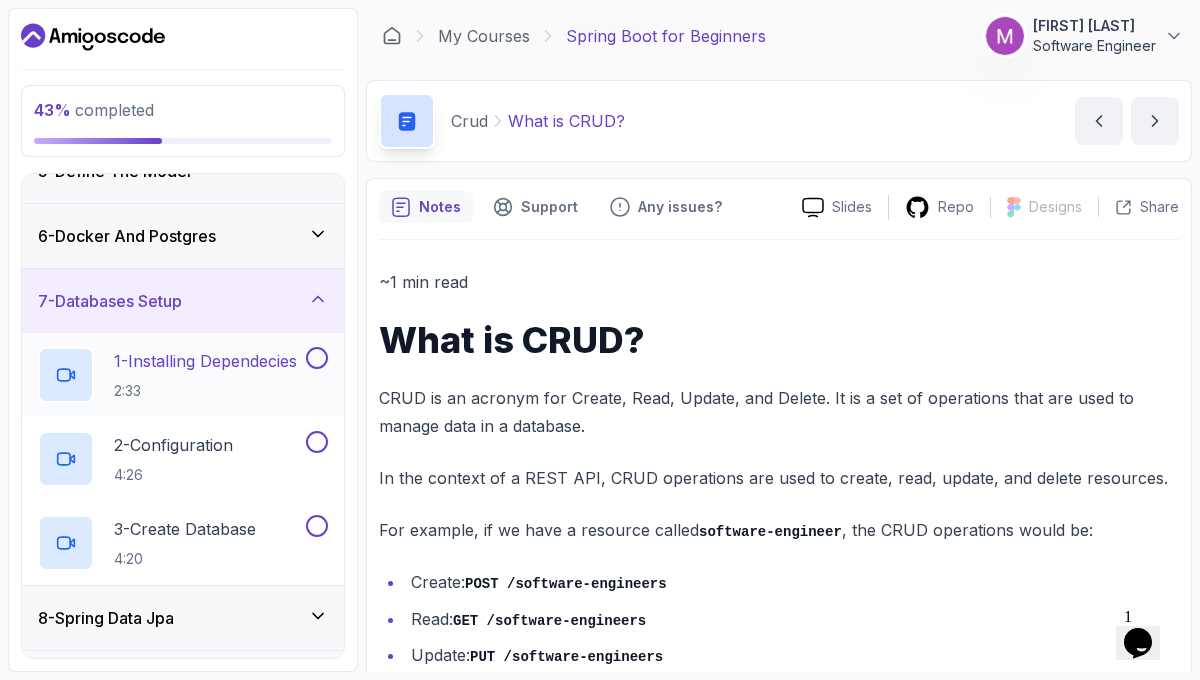 click on "1  -  Installing Dependecies" at bounding box center [205, 361] 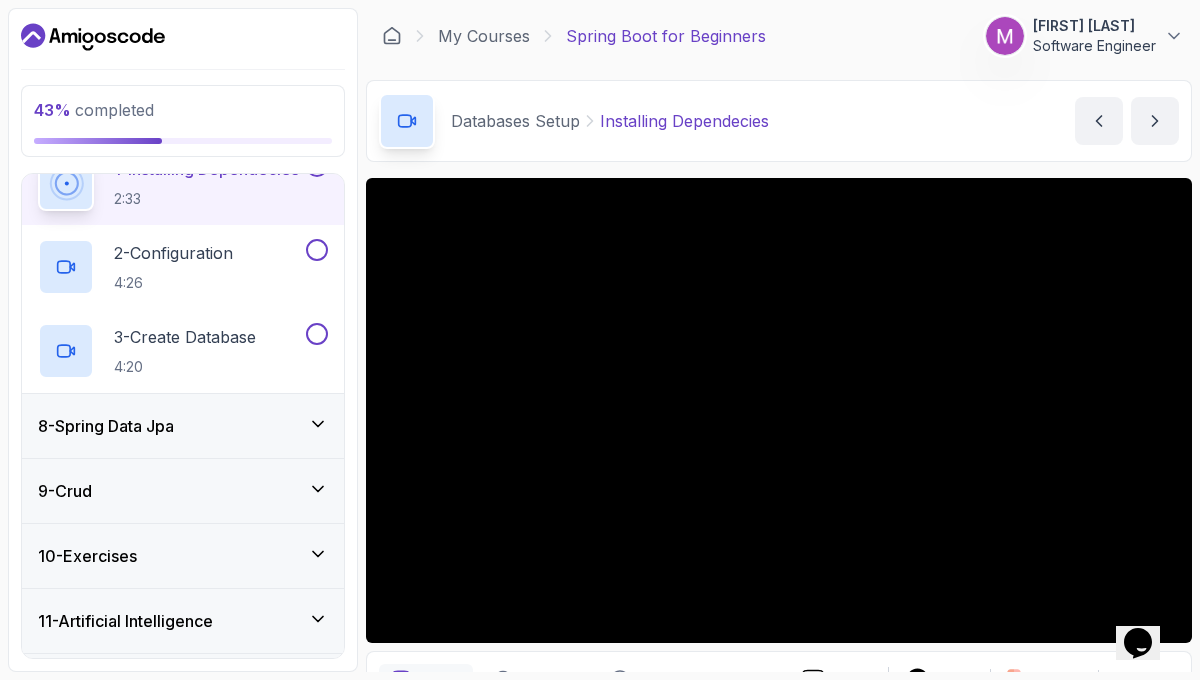 scroll, scrollTop: 492, scrollLeft: 0, axis: vertical 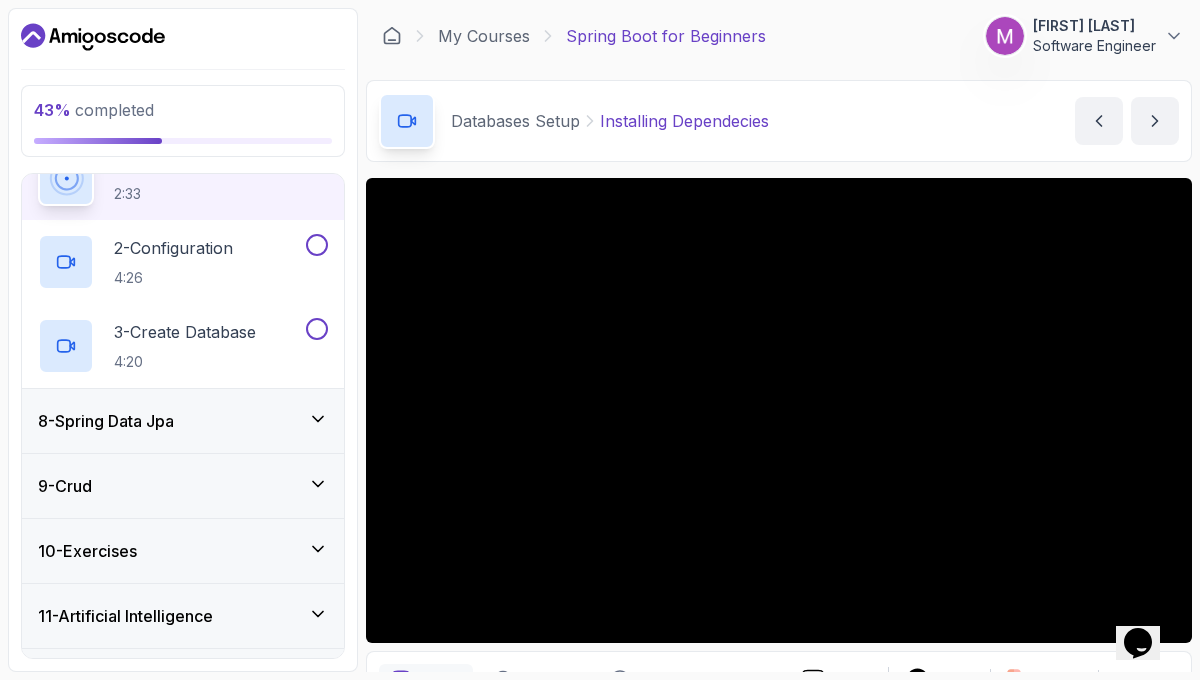 click on "8  -  Spring Data Jpa" at bounding box center [183, 421] 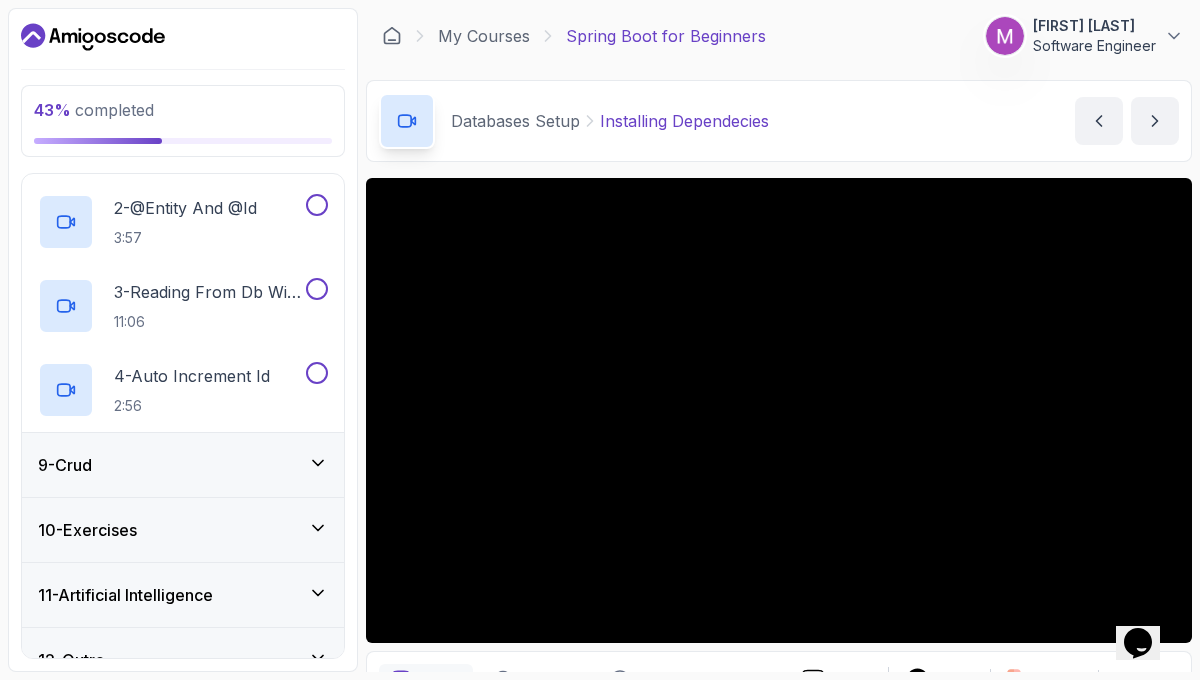 click on "9  -  Crud" at bounding box center (183, 465) 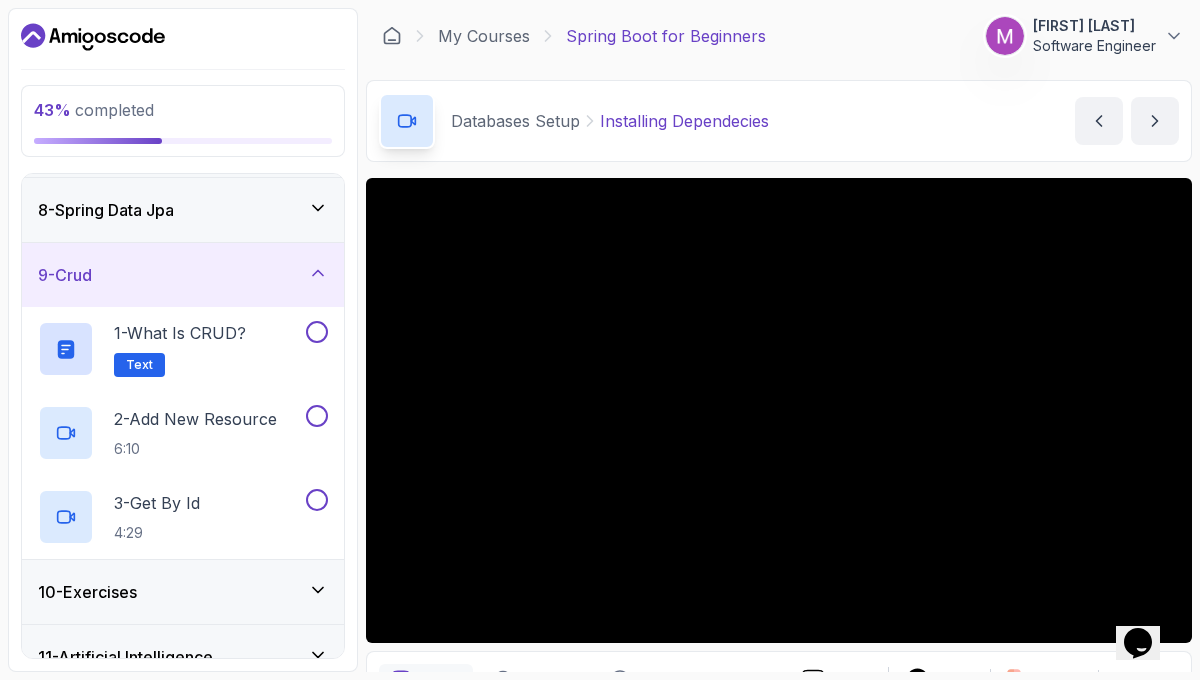 scroll, scrollTop: 547, scrollLeft: 0, axis: vertical 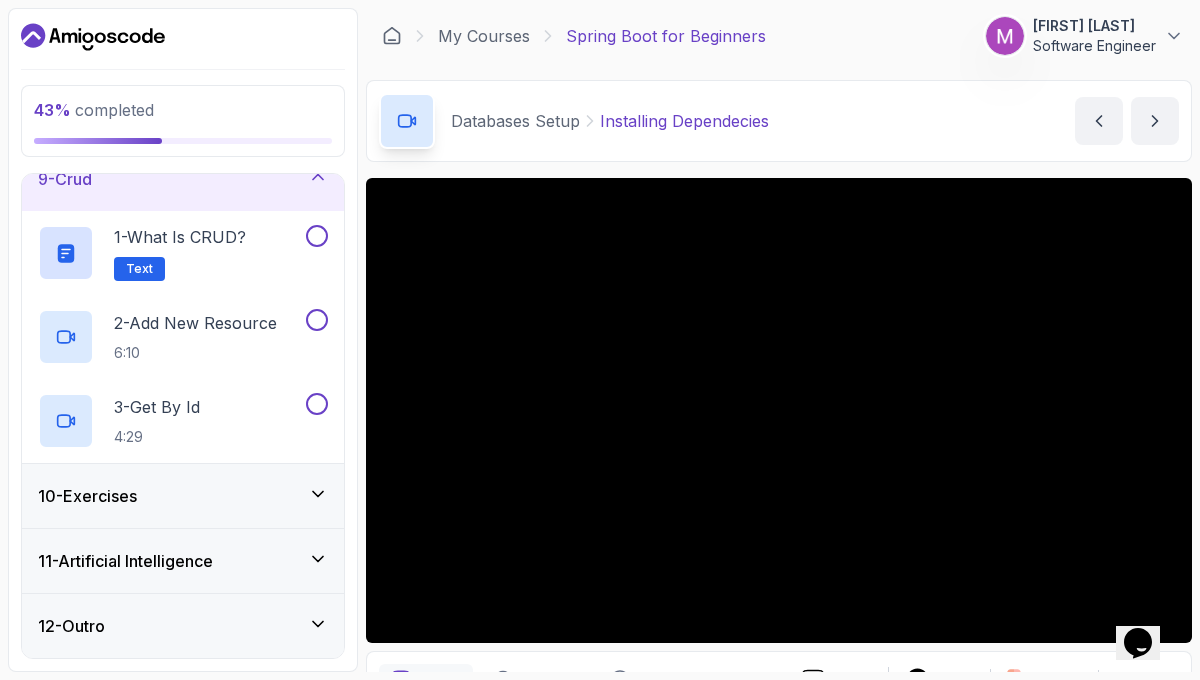 click on "10  -  Exercises" at bounding box center [183, 496] 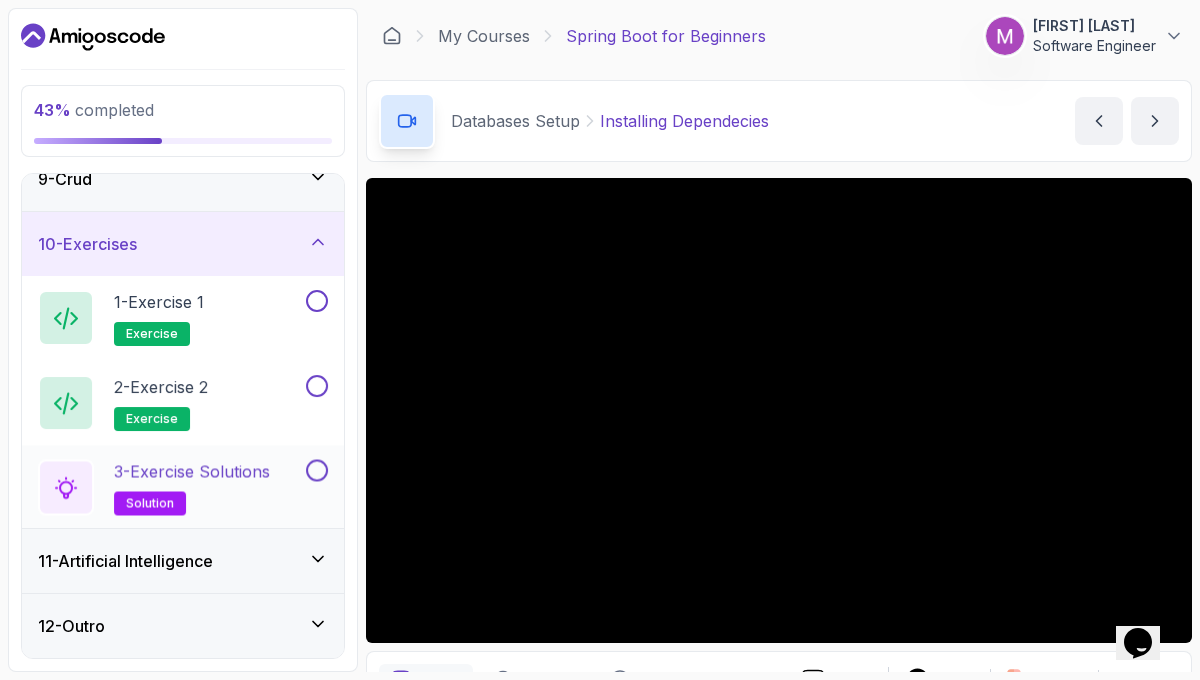 scroll, scrollTop: 547, scrollLeft: 0, axis: vertical 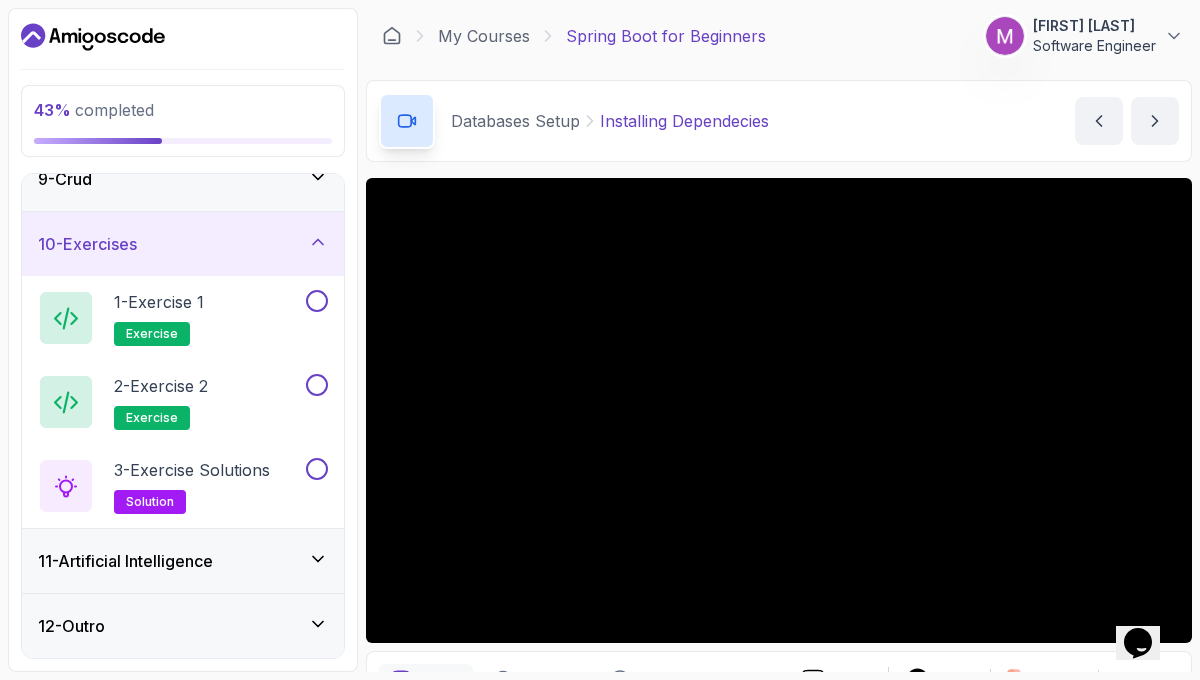 click on "11  -  Artificial Intelligence" at bounding box center [183, 561] 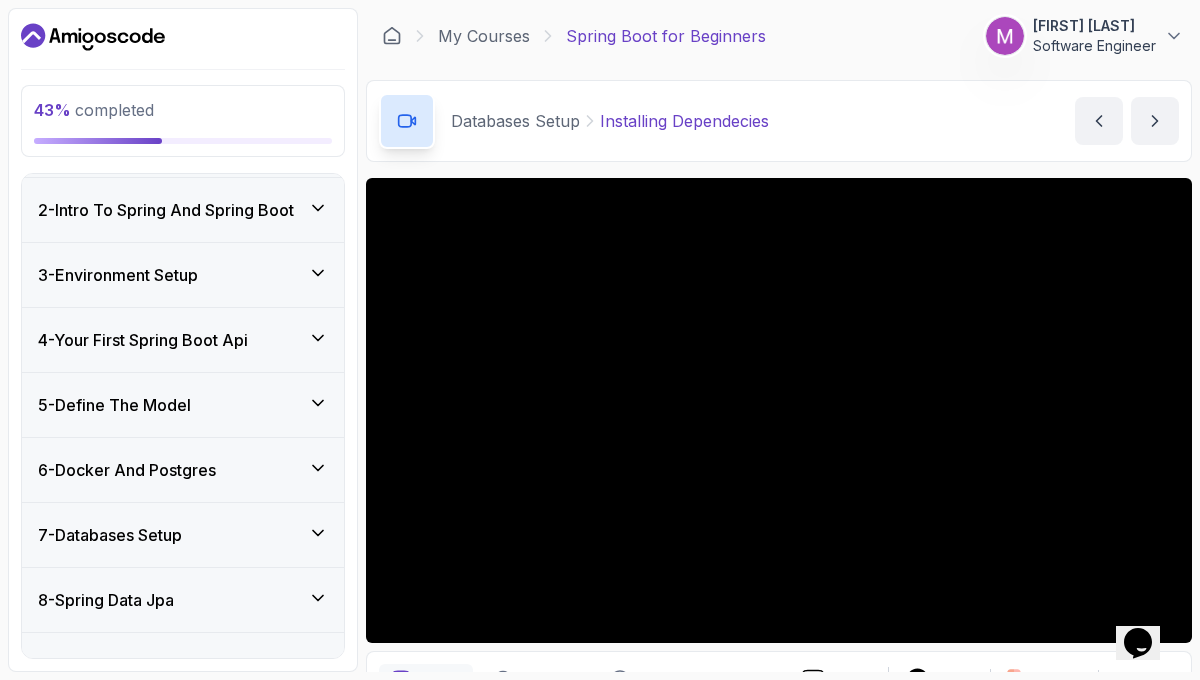 scroll, scrollTop: 0, scrollLeft: 0, axis: both 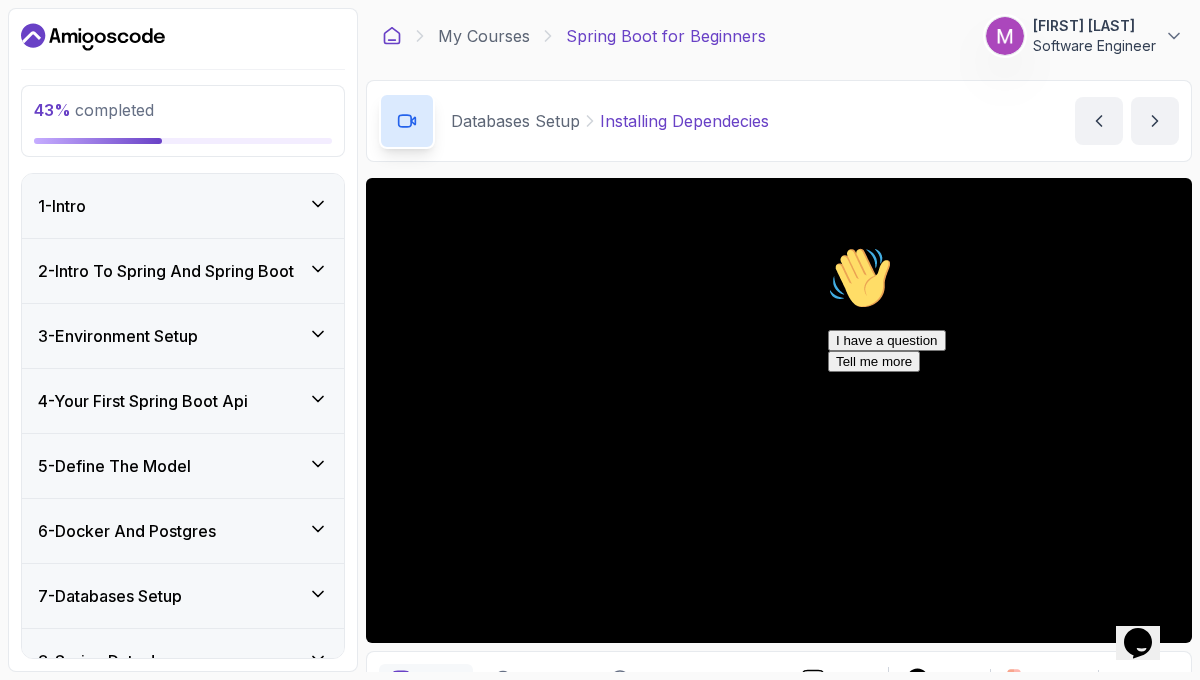 click 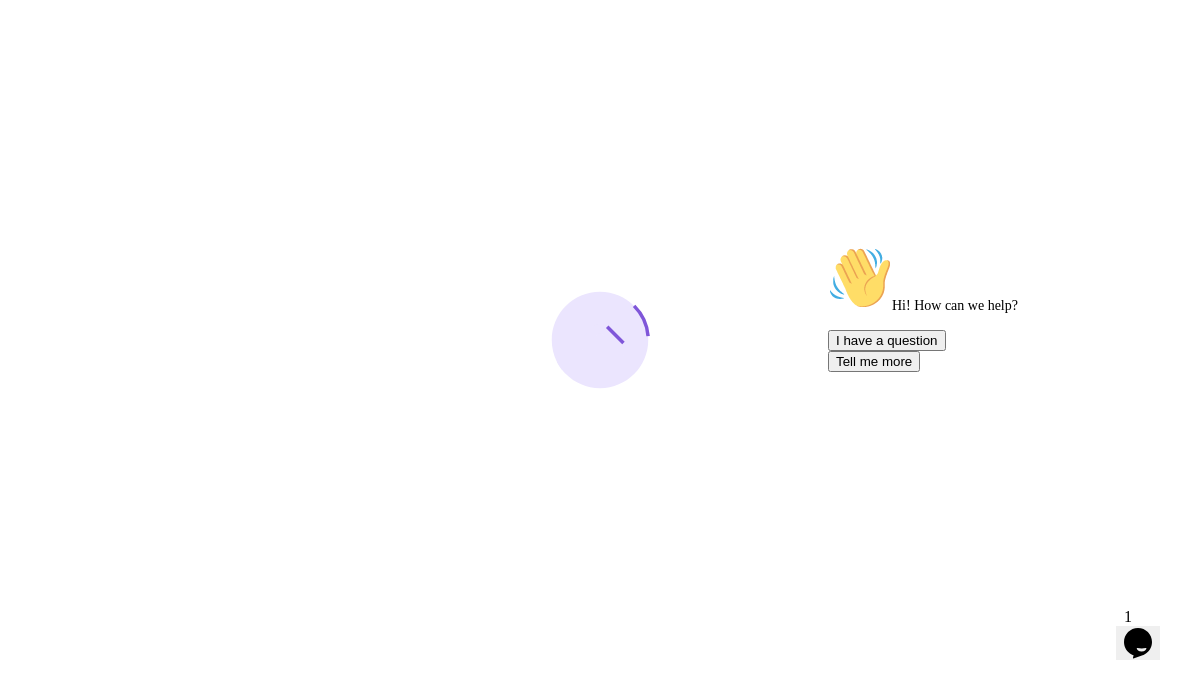 click at bounding box center (828, 246) 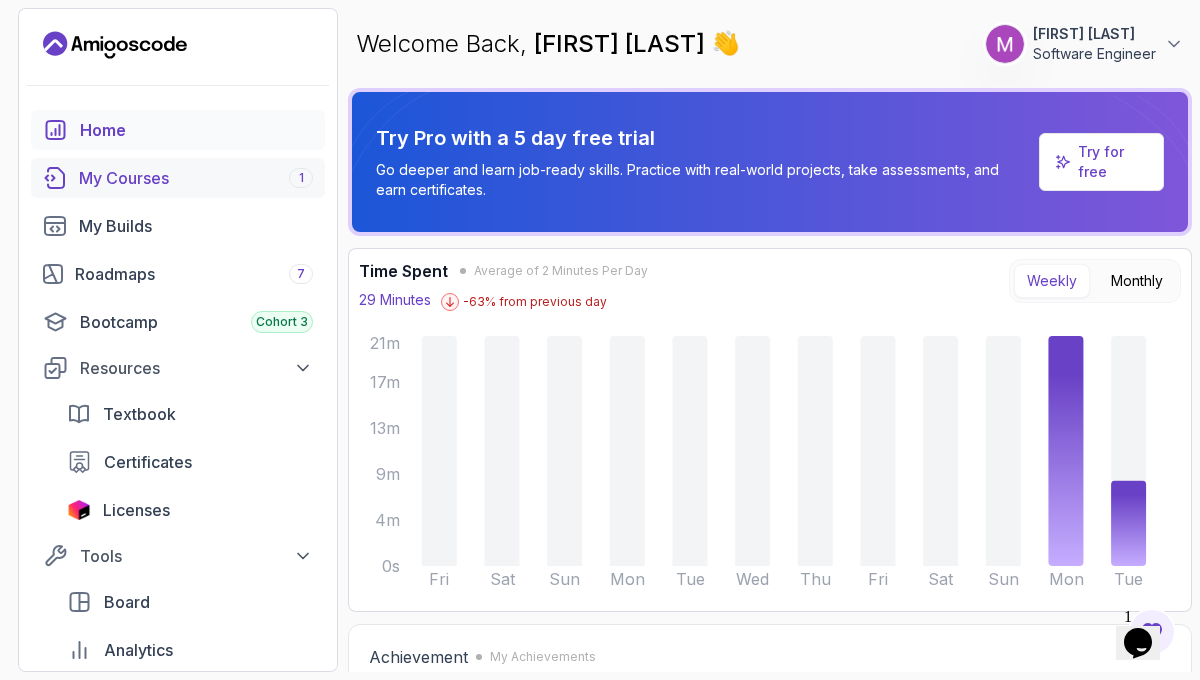 click on "My Courses 1" at bounding box center (196, 178) 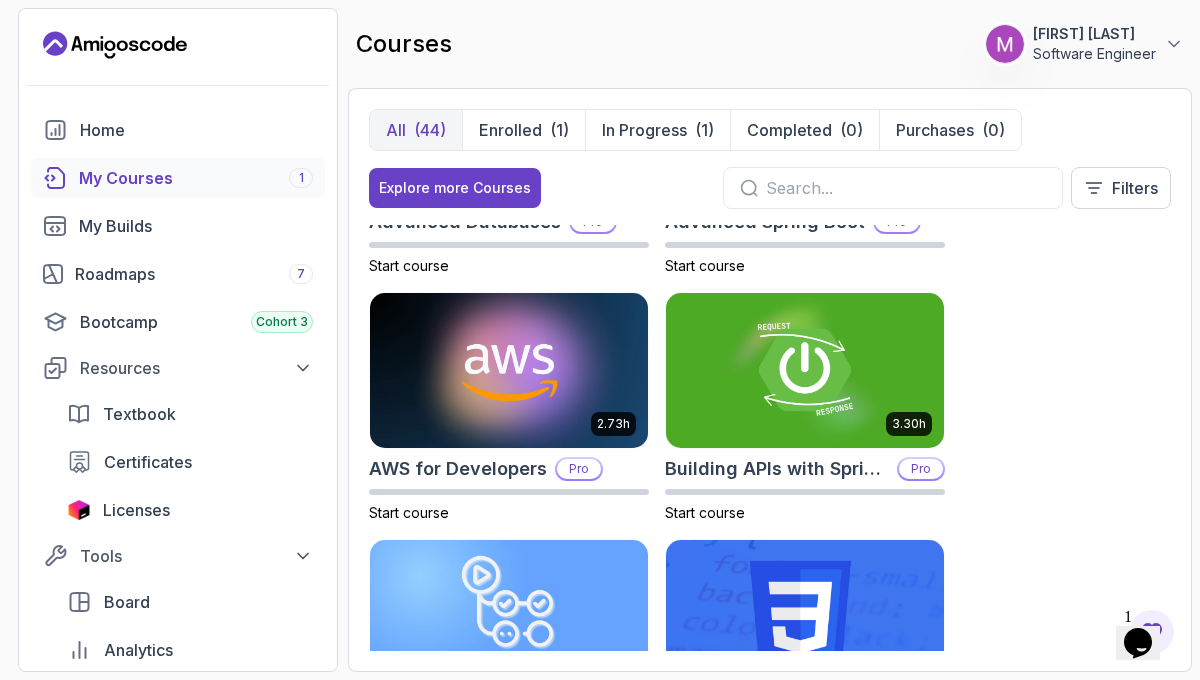 scroll, scrollTop: 370, scrollLeft: 0, axis: vertical 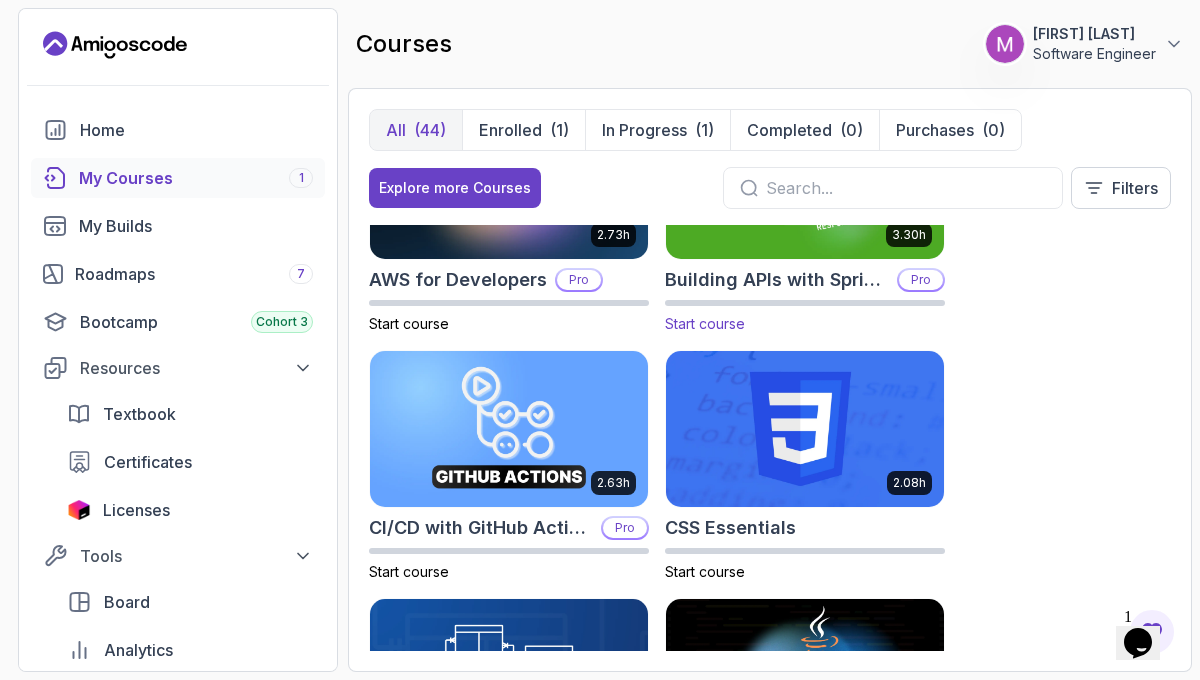 click at bounding box center [805, 181] 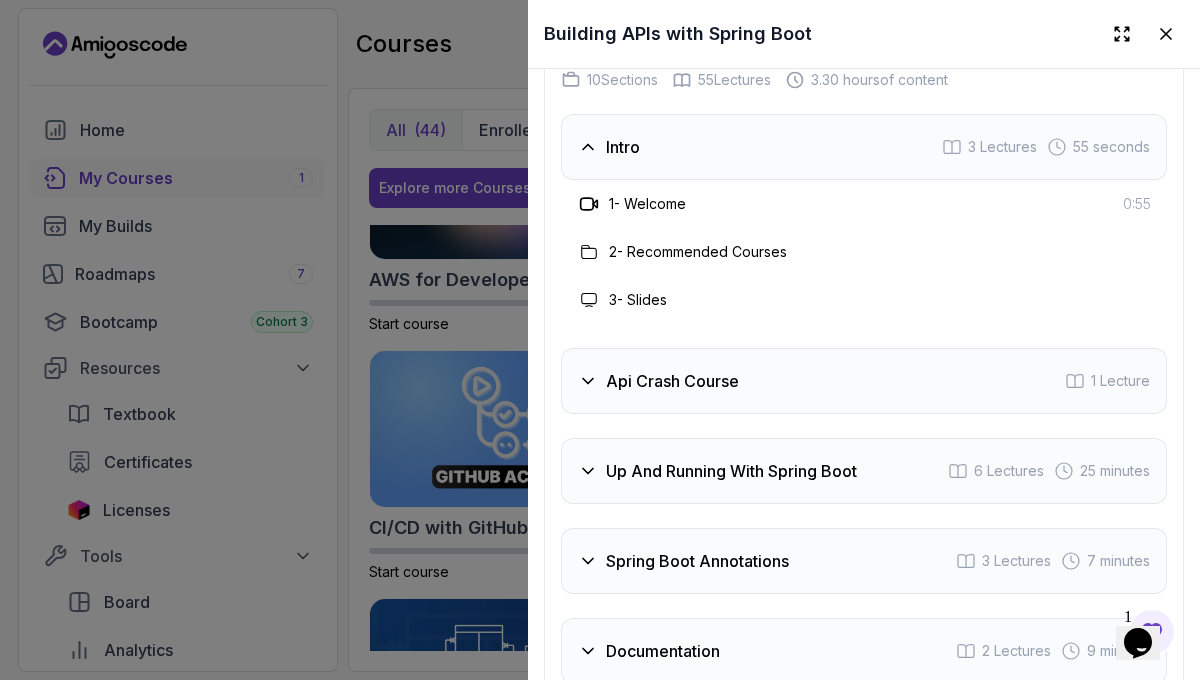 scroll, scrollTop: 3846, scrollLeft: 0, axis: vertical 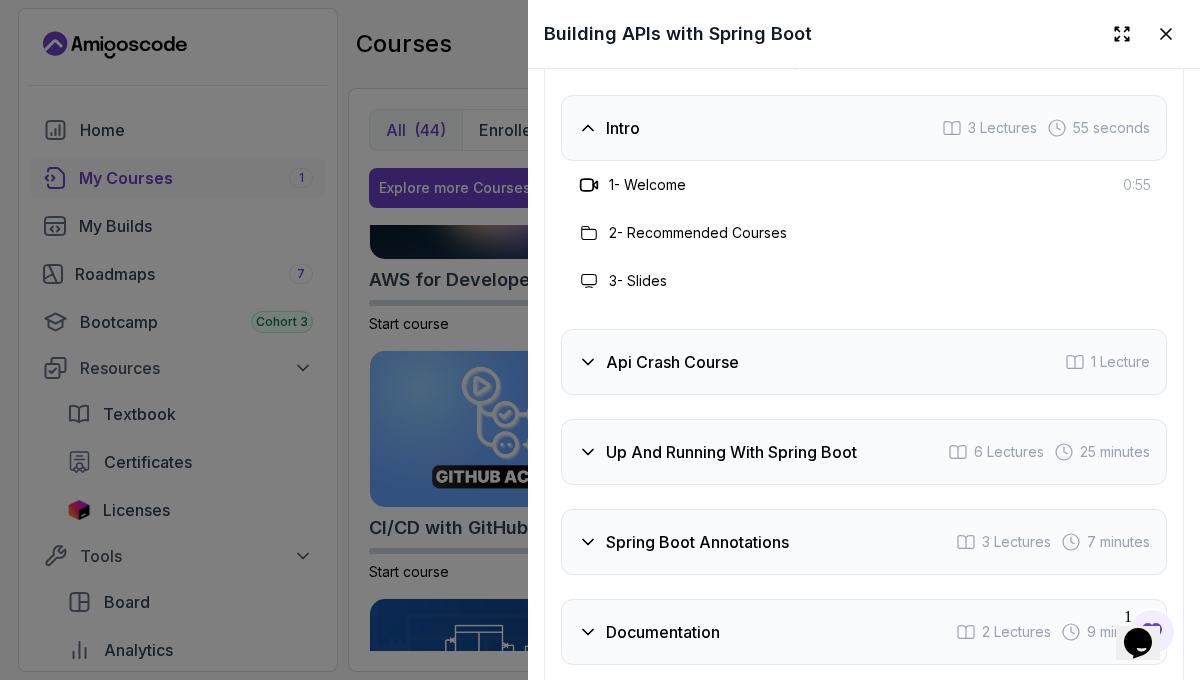 click on "Api Crash Course 1   Lecture" at bounding box center (864, 362) 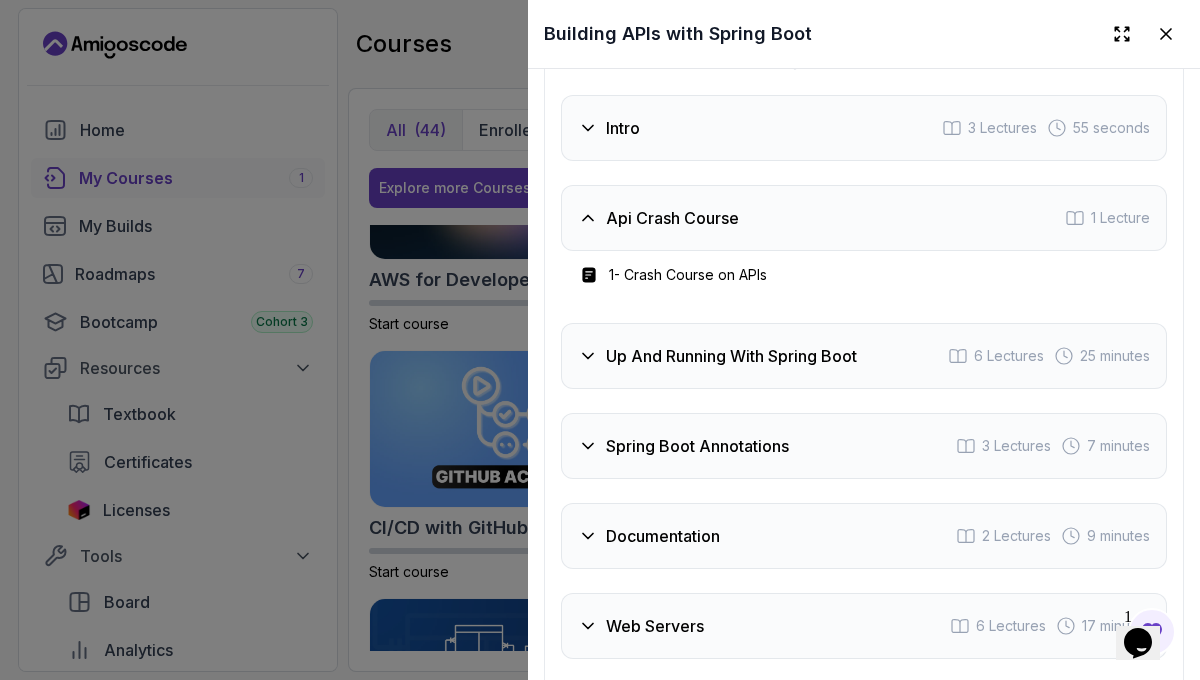 click on "Up And Running With Spring Boot" at bounding box center [731, 356] 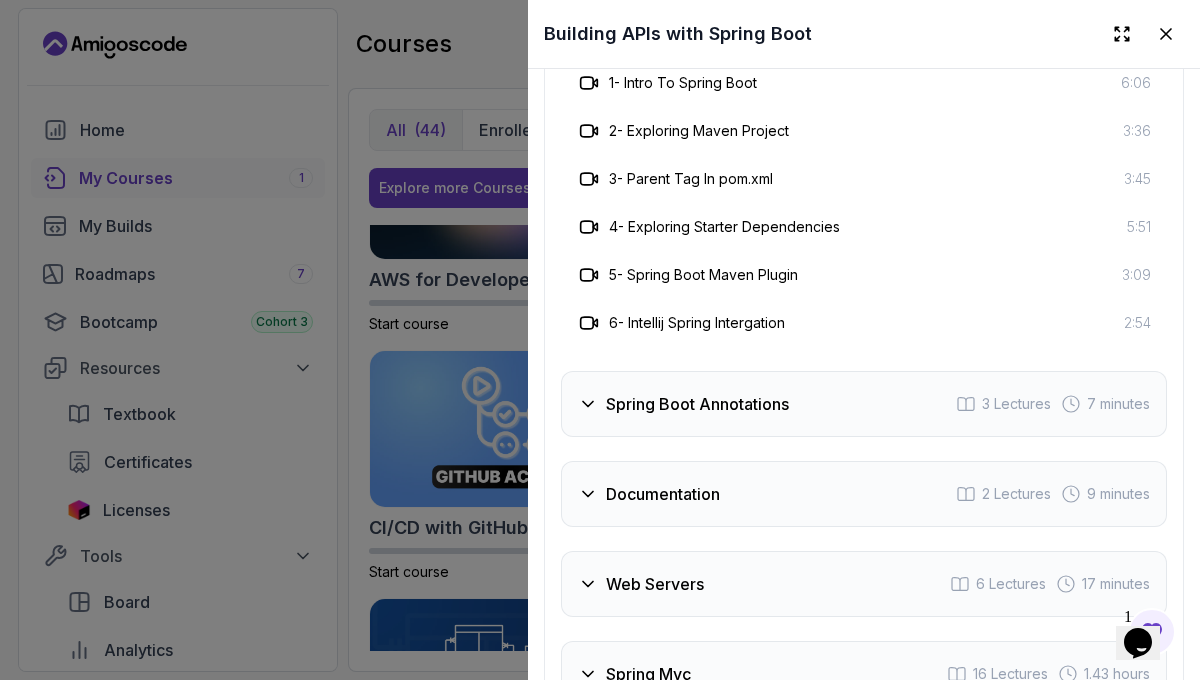 scroll, scrollTop: 4213, scrollLeft: 0, axis: vertical 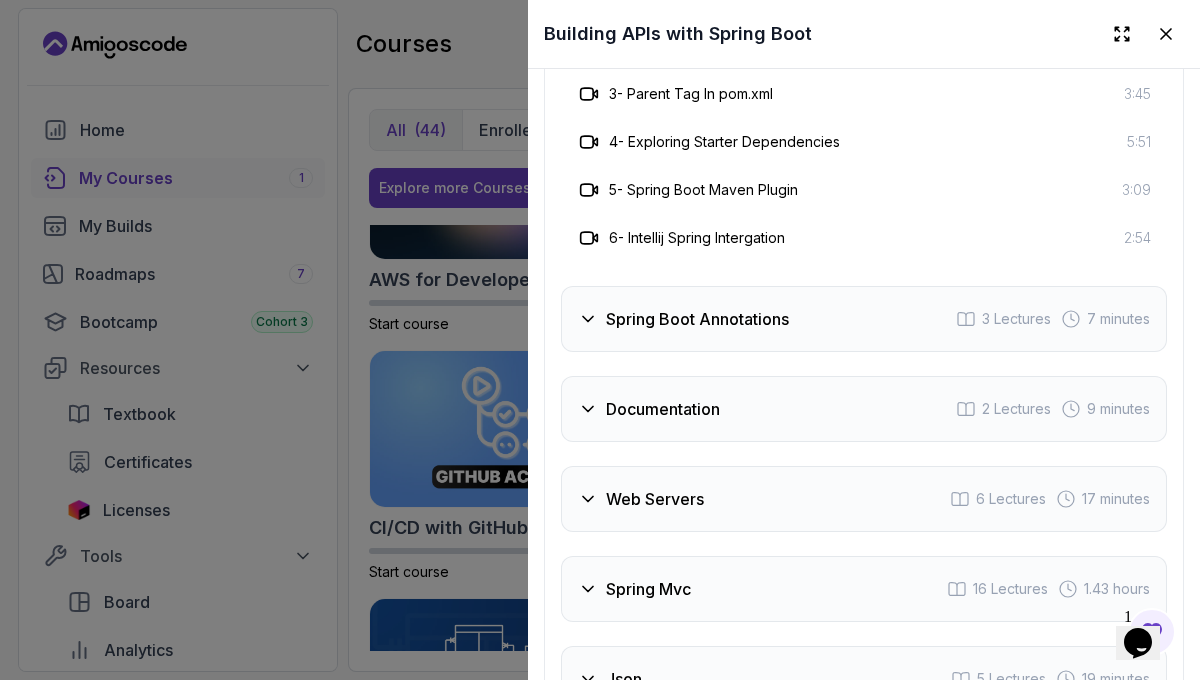 click on "Spring Boot Annotations" at bounding box center (697, 319) 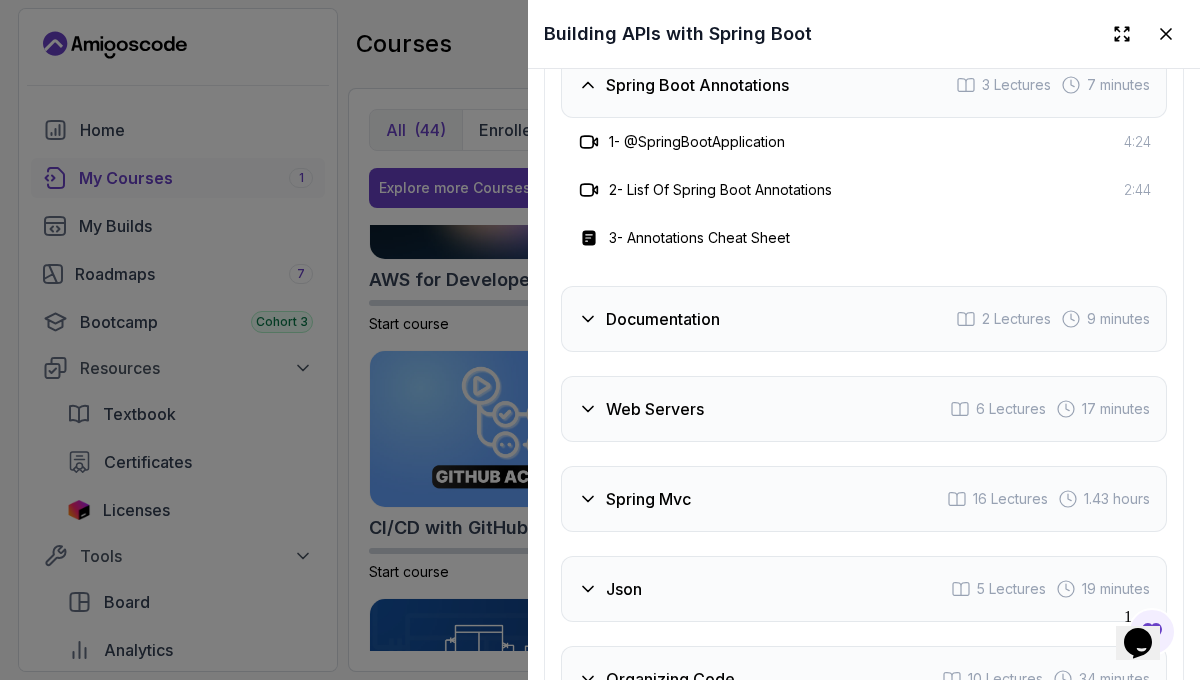 scroll, scrollTop: 4118, scrollLeft: 0, axis: vertical 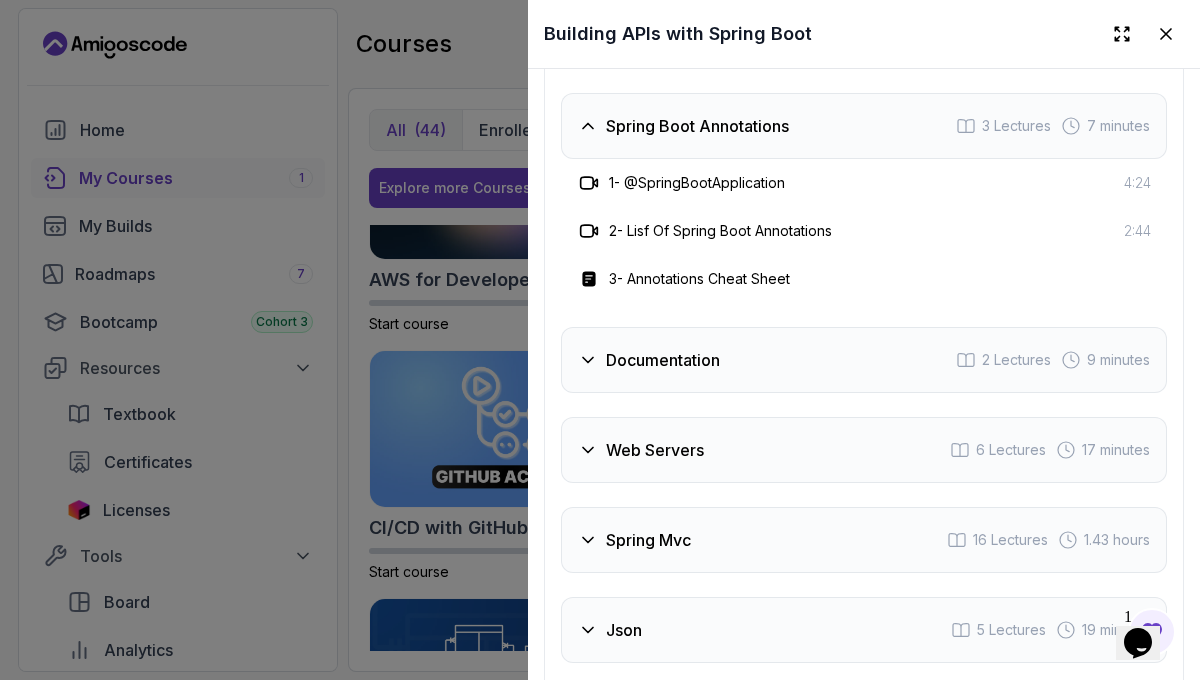 click on "Documentation 2   Lectures     9 minutes" at bounding box center (864, 360) 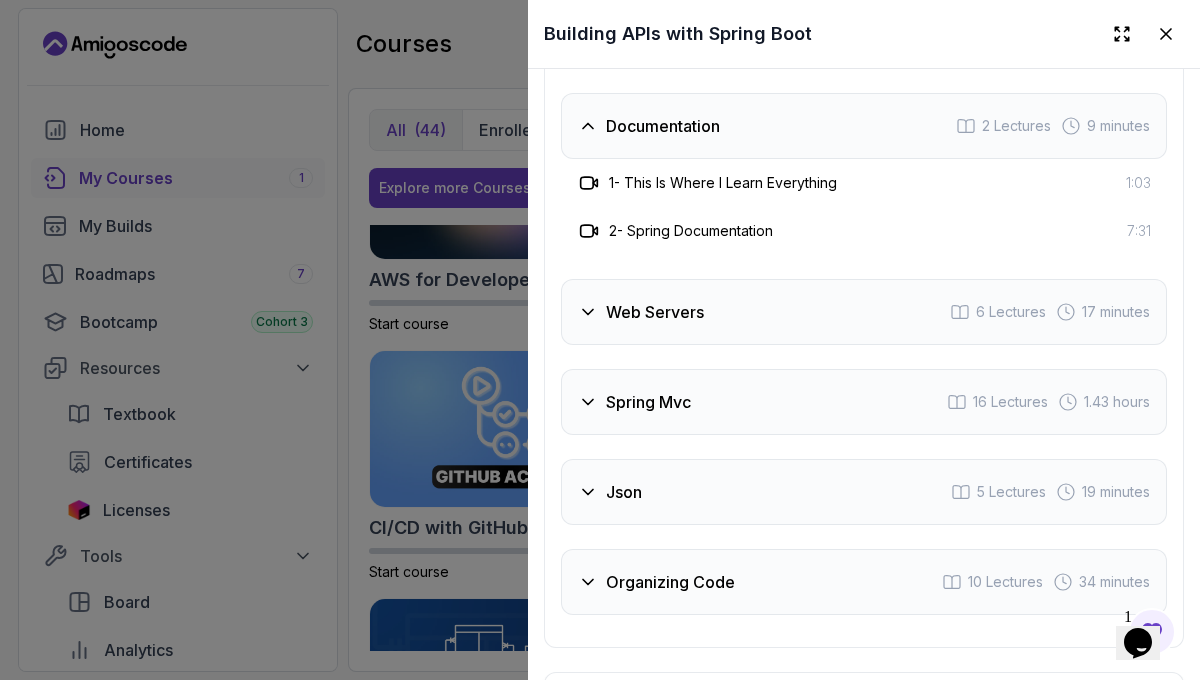 scroll, scrollTop: 4228, scrollLeft: 0, axis: vertical 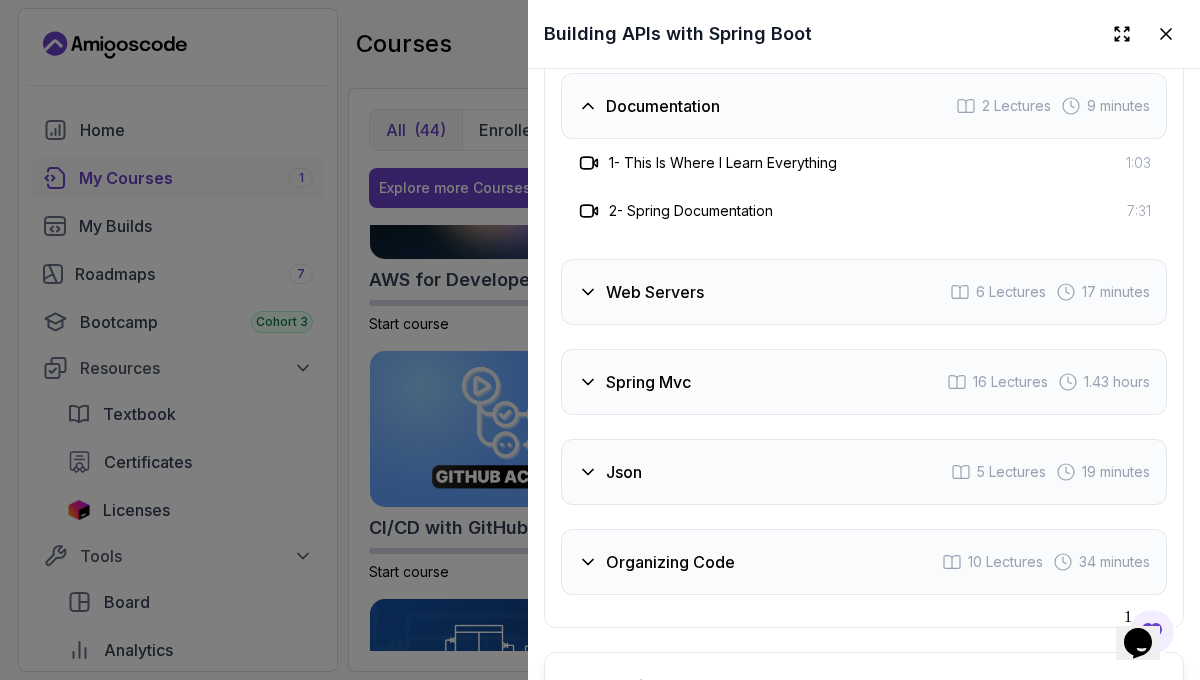 click on "Web Servers 6   Lectures     17 minutes" at bounding box center (864, 292) 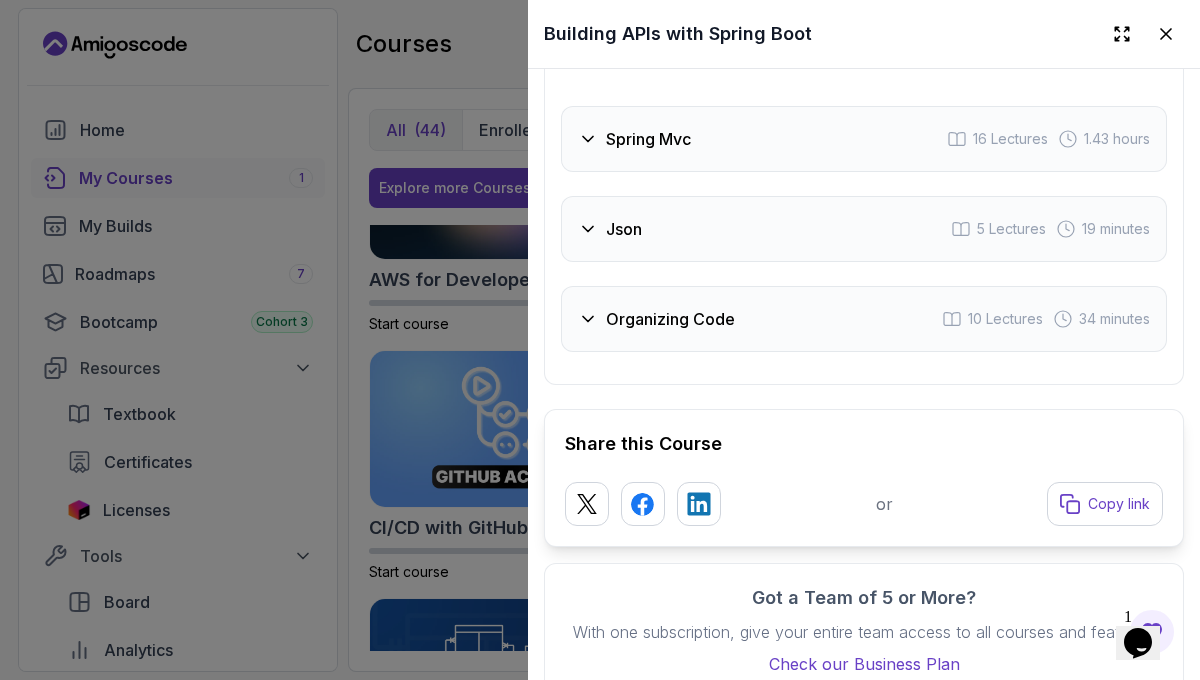 scroll, scrollTop: 4696, scrollLeft: 0, axis: vertical 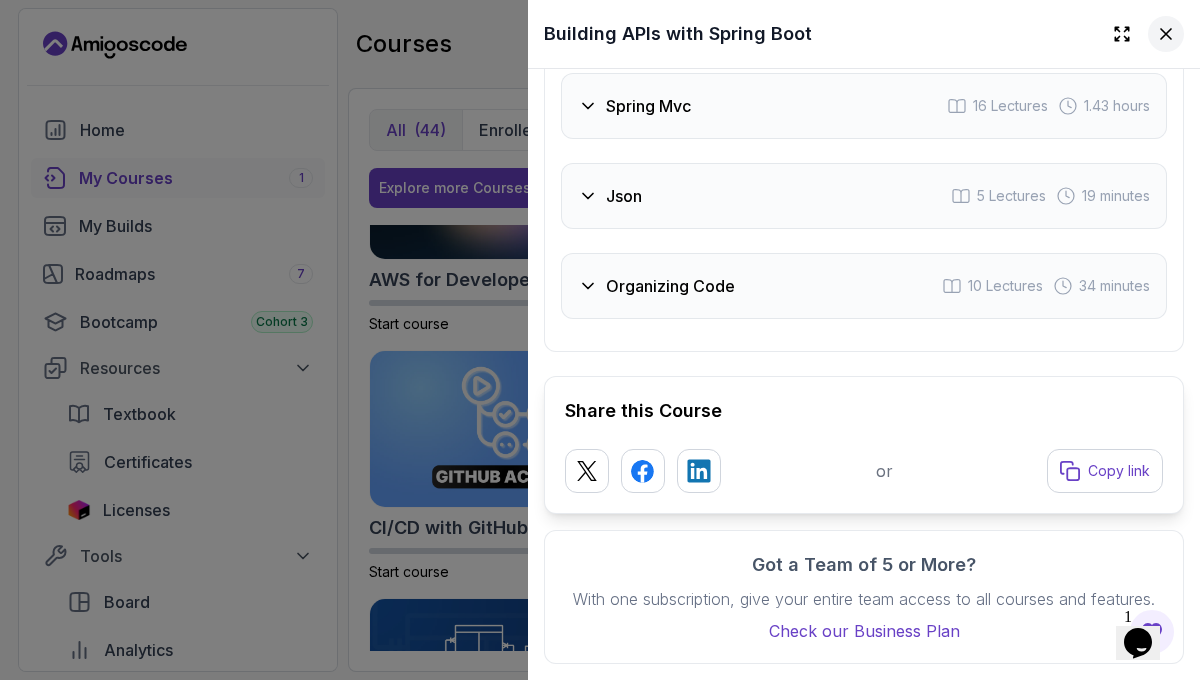 click at bounding box center (1166, 34) 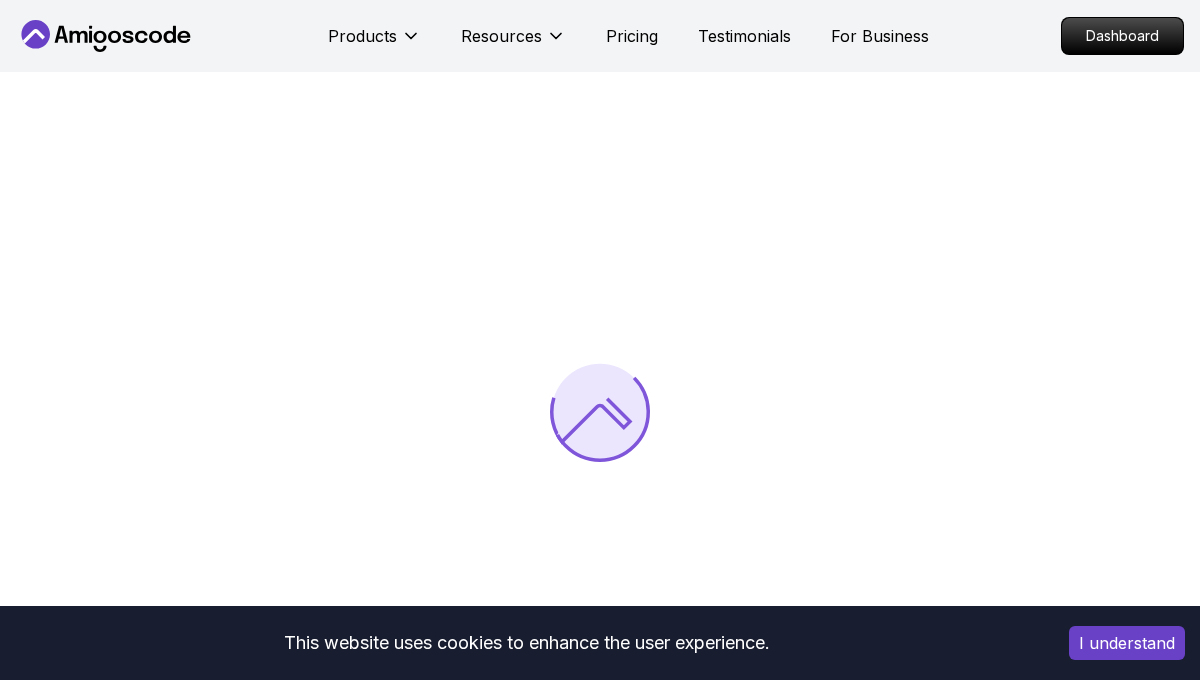 scroll, scrollTop: 0, scrollLeft: 0, axis: both 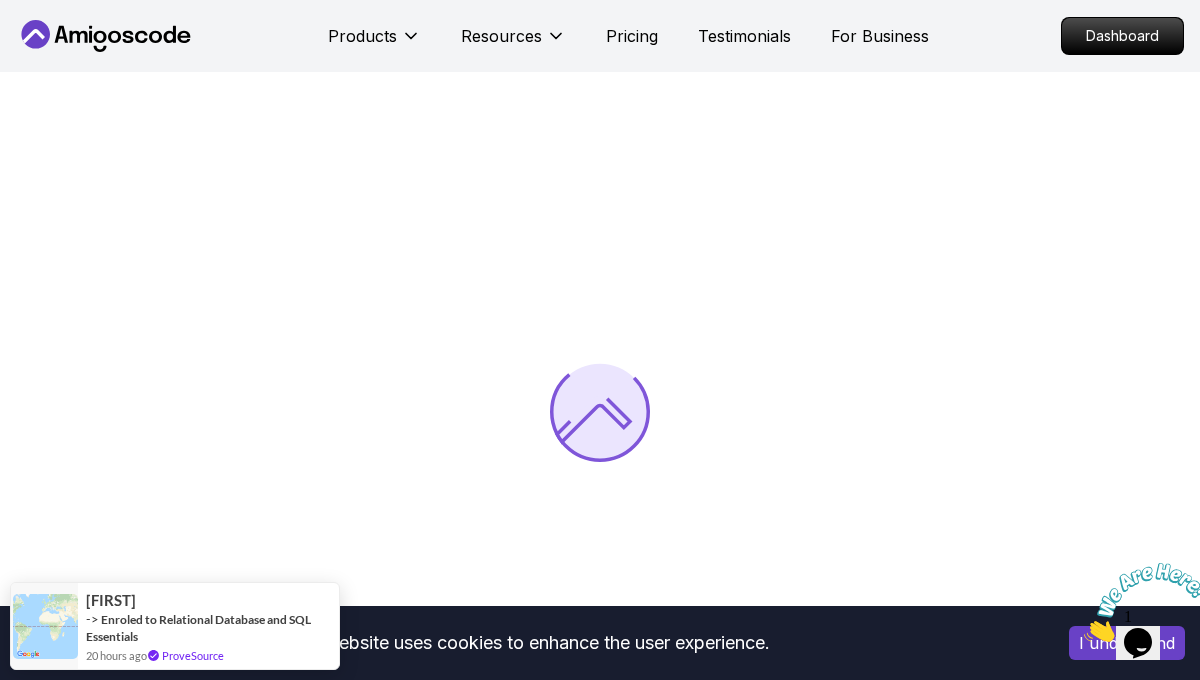 click at bounding box center (1084, 636) 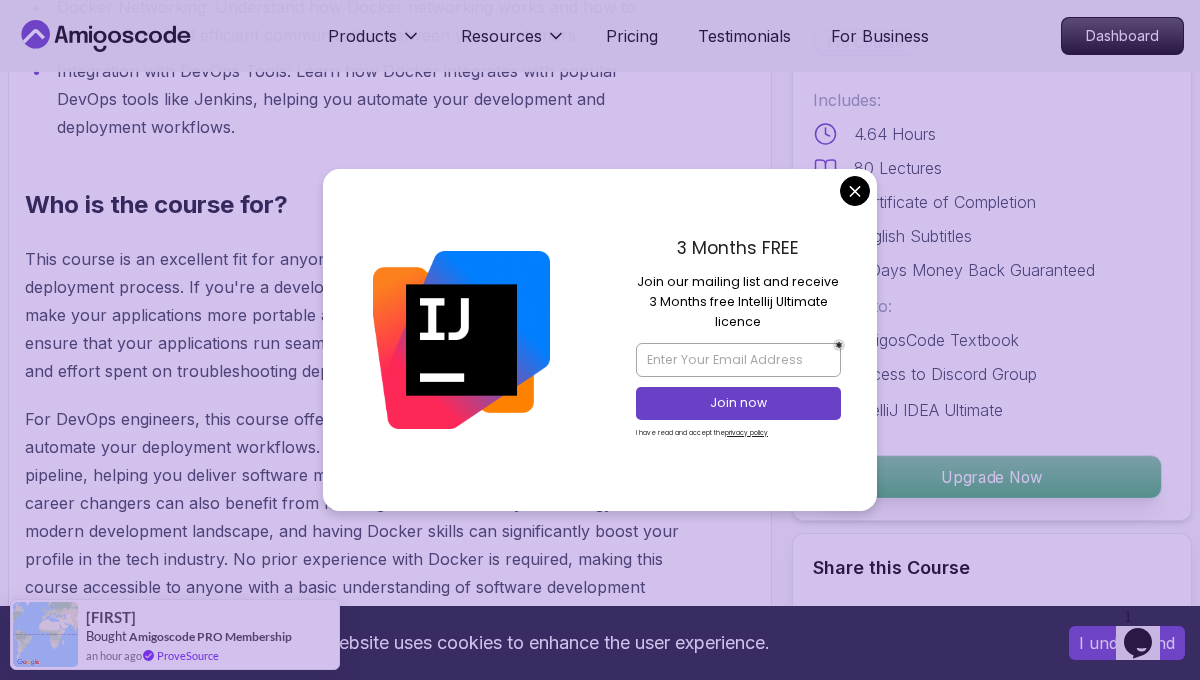 scroll, scrollTop: 2021, scrollLeft: 0, axis: vertical 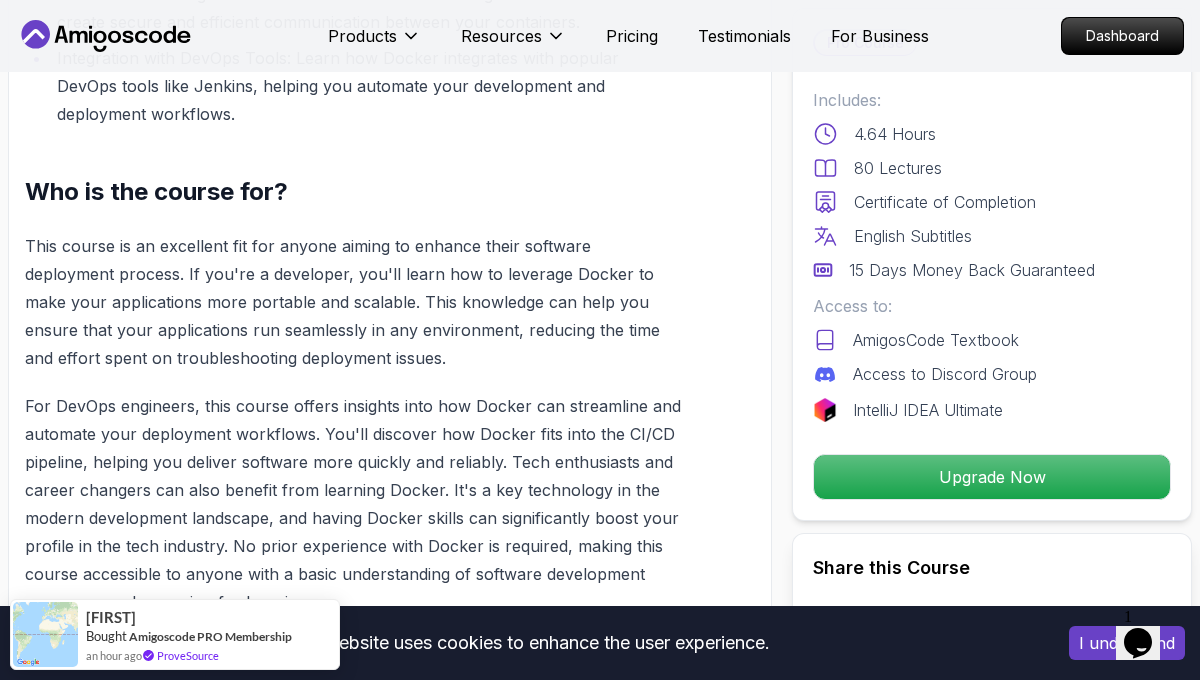 click on "This website uses cookies to enhance the user experience. I understand Products Resources Pricing Testimonials For Business Dashboard Products Resources Pricing Testimonials For Business Dashboard Docker For Professionals Learn Docker and containerization to enhance DevOps efficiency, streamline workflows, and improve software deployment practices. [FIRST] [LAST] [LAST]  /   Instructor Pro Course Includes: 4.64 Hours 80 Lectures Certificate of Completion English Subtitles 15 Days Money Back Guaranteed Access to: AmigosCode Textbook Access to Discord Group IntelliJ IDEA Ultimate Upgrade Now Share this Course or Copy link Got a Team of 5 or More? With one subscription, give your entire team access to all courses and features. Check our Business Plan [FIRST] [LAST]  /   Instructor What you will learn docker terminal bash vscode Docker - Understand the basics of Docker and its role in modern software development. Managing Containers - Learn how to create, manage, and troubleshoot Docker containers." at bounding box center [600, 3578] 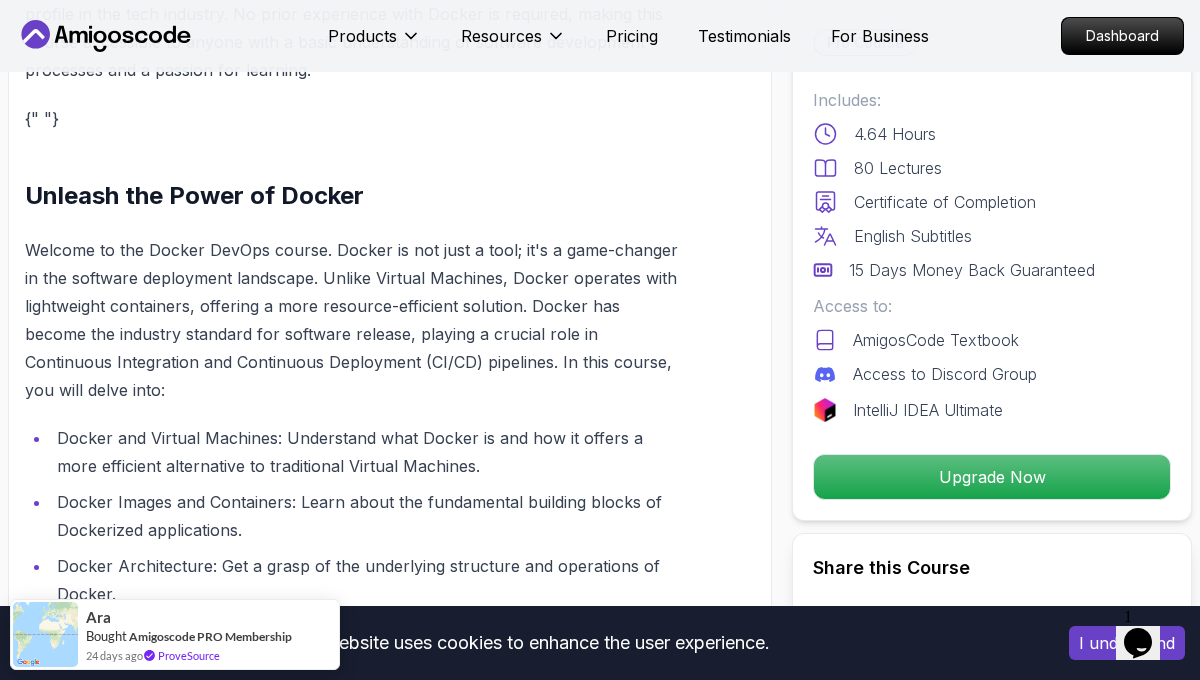 scroll, scrollTop: 2557, scrollLeft: 0, axis: vertical 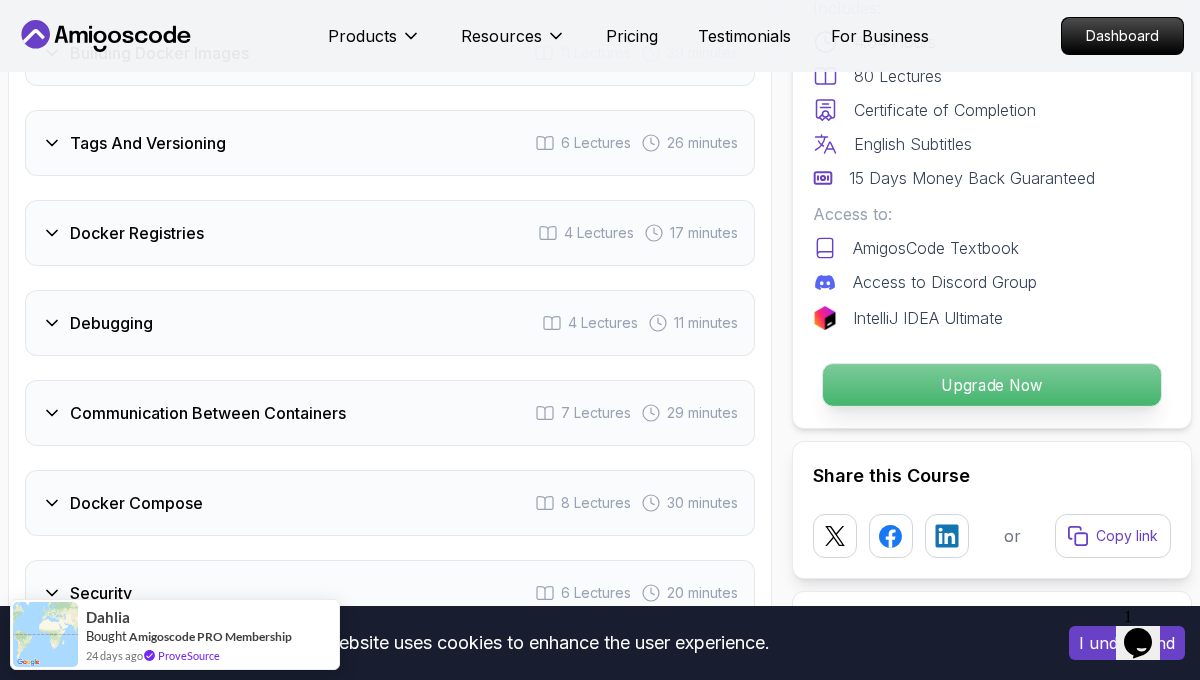 click on "Upgrade Now" at bounding box center (992, 385) 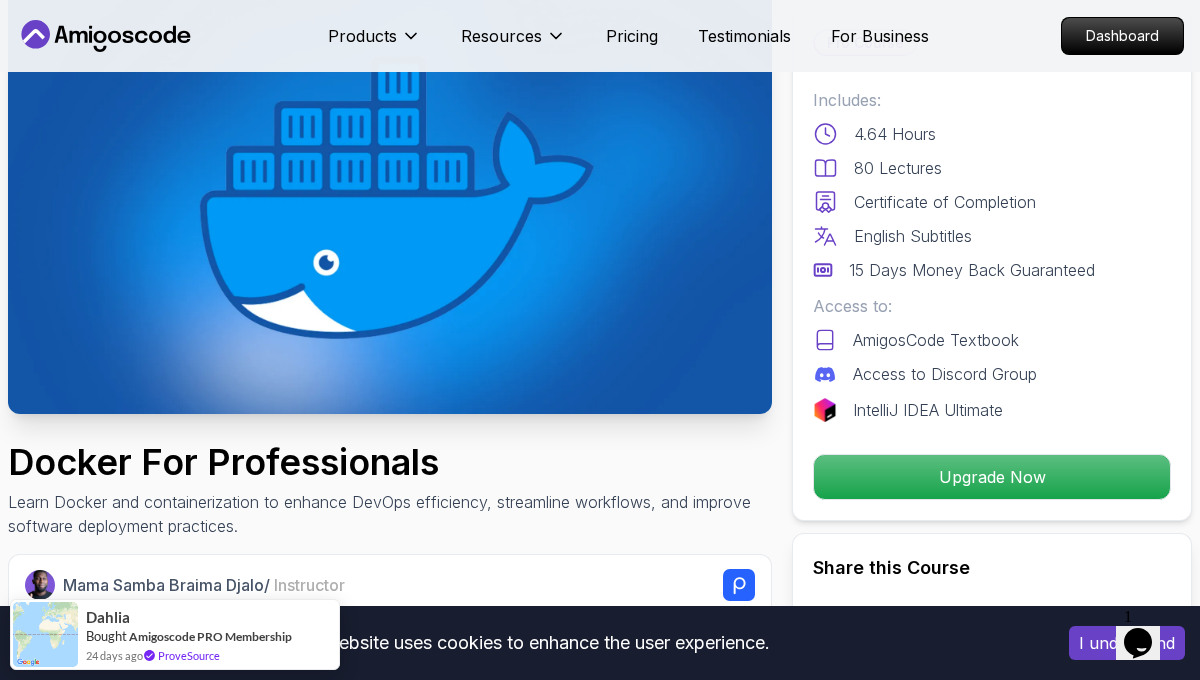 scroll, scrollTop: 0, scrollLeft: 0, axis: both 